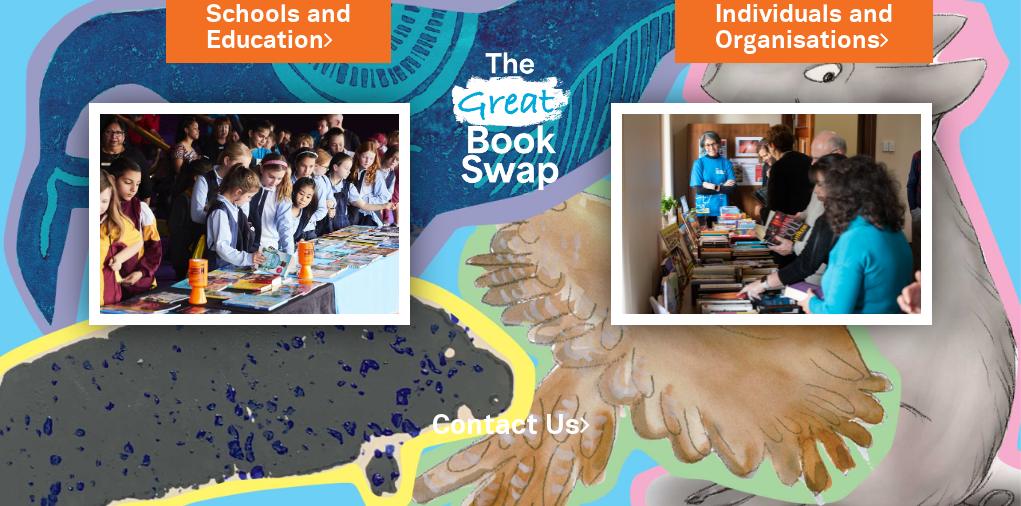 scroll, scrollTop: 0, scrollLeft: 0, axis: both 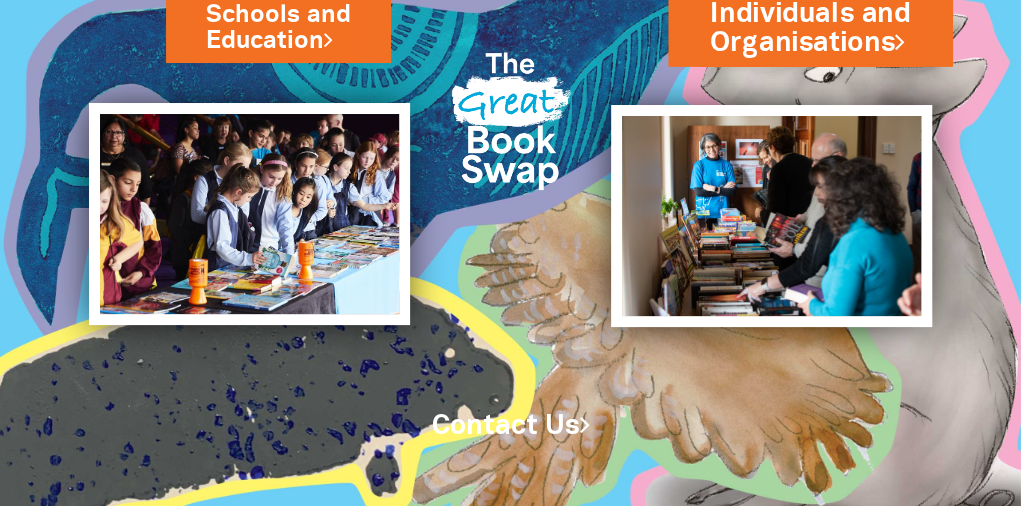 click on "Individuals and Organisations" at bounding box center (810, 27) 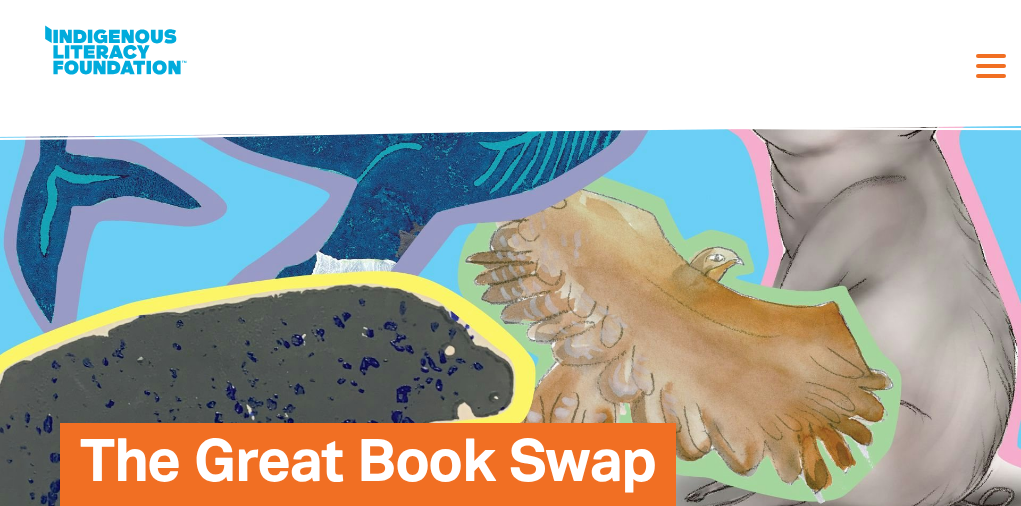 select on "AU" 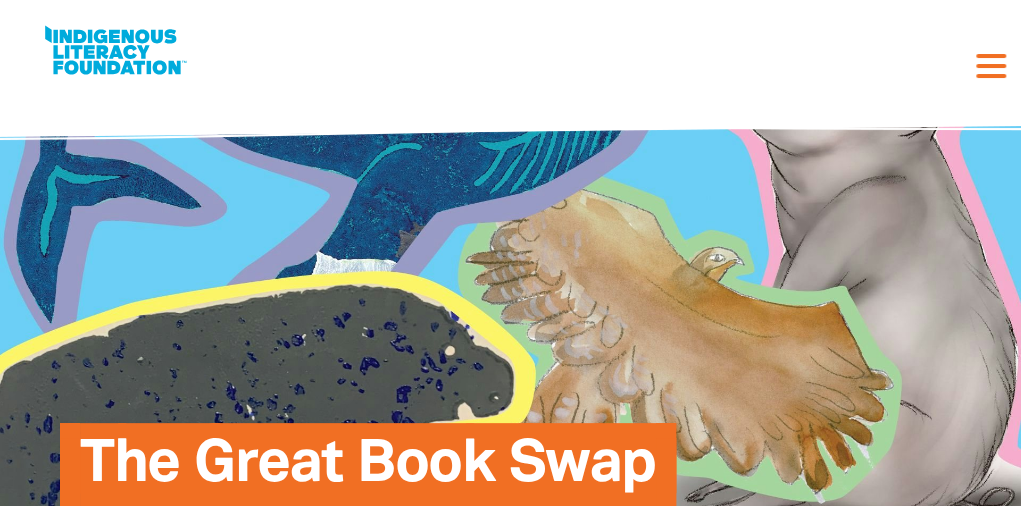 scroll, scrollTop: 0, scrollLeft: 0, axis: both 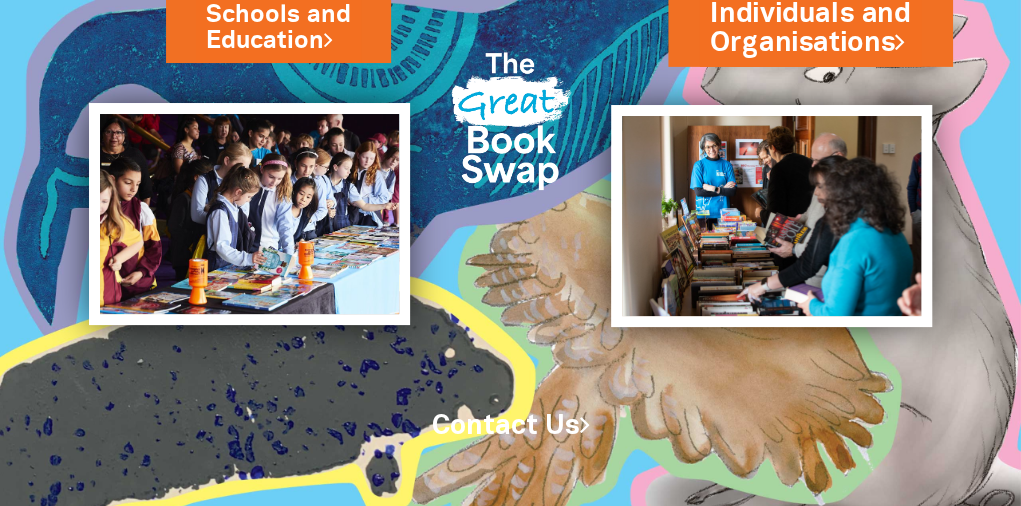 click on "Individuals and Organisations" at bounding box center (810, 27) 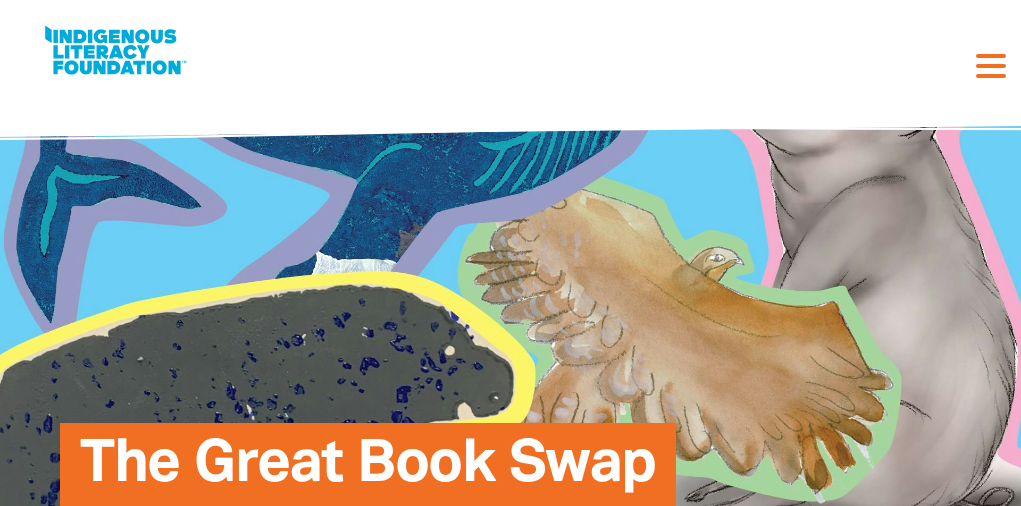 select on "AU" 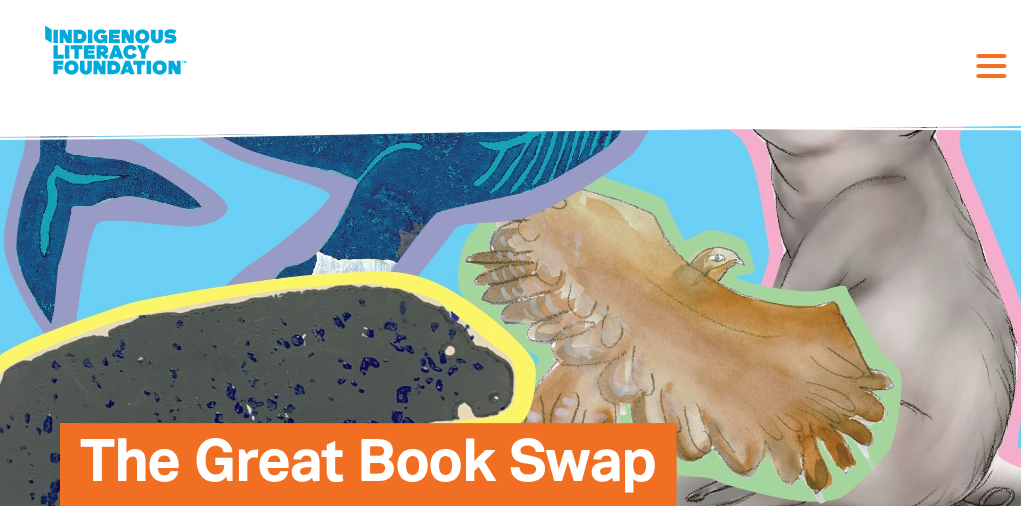 scroll, scrollTop: 0, scrollLeft: 0, axis: both 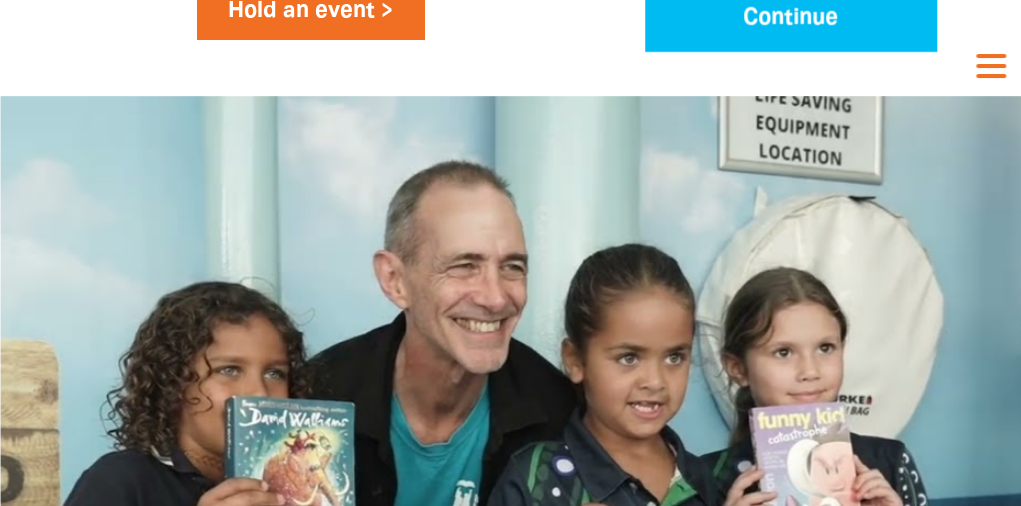 click on "Hold an event >" at bounding box center (310, 11) 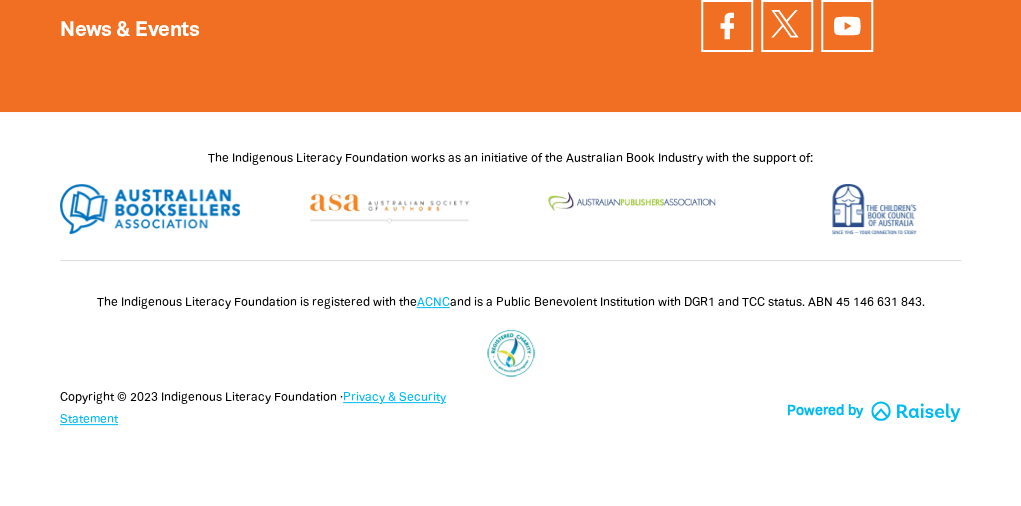 scroll, scrollTop: 0, scrollLeft: 0, axis: both 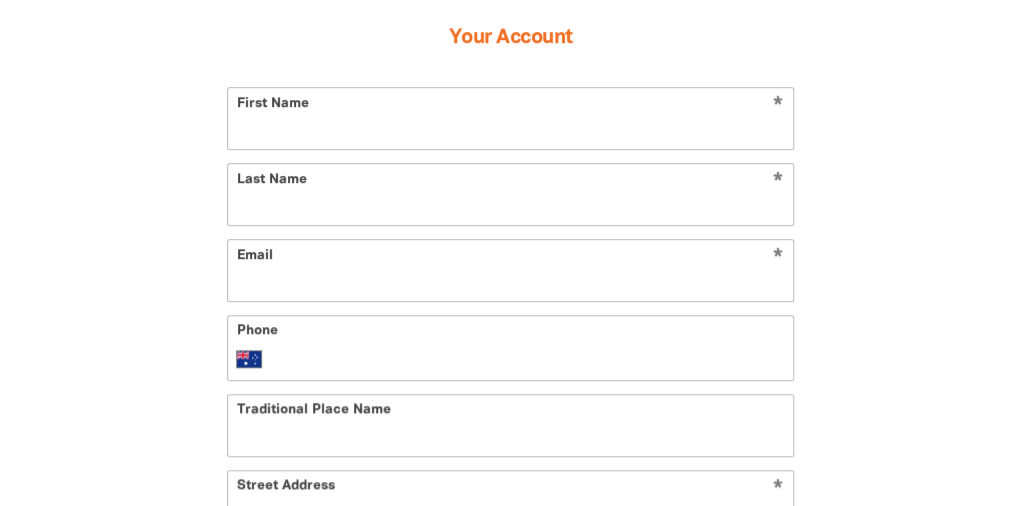 click on "First Name" at bounding box center [510, 118] 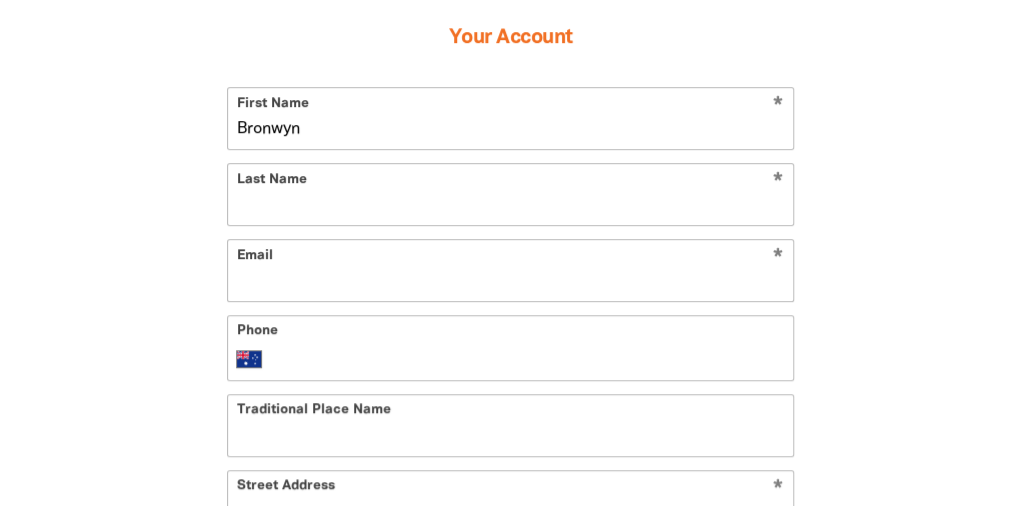 type on "Bronwyn" 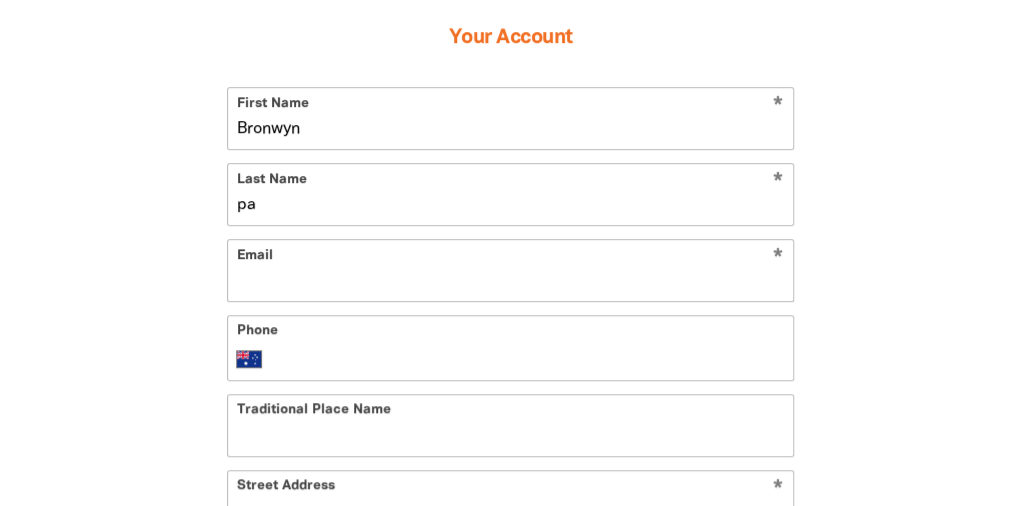 type on "p" 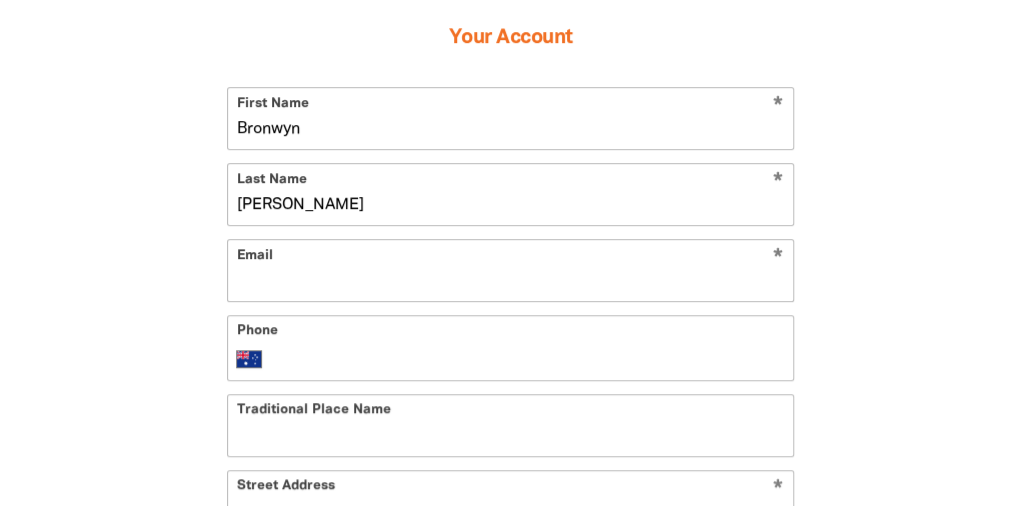 type on "[PERSON_NAME]" 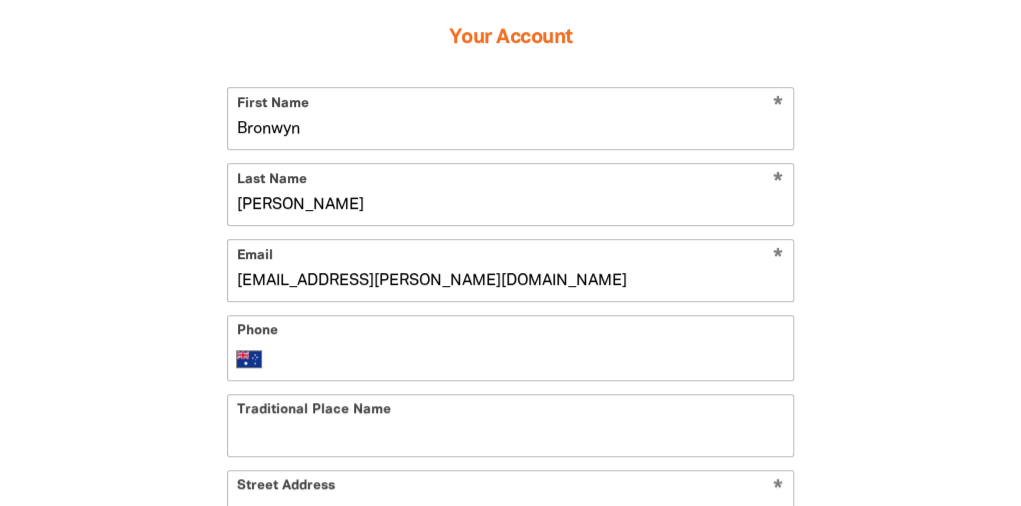 type on "[EMAIL_ADDRESS][PERSON_NAME][DOMAIN_NAME]" 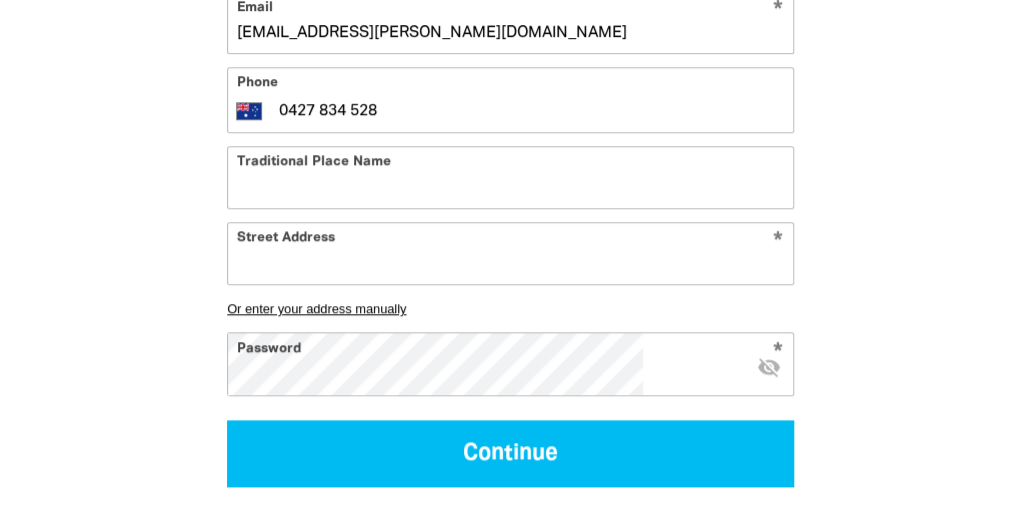 scroll, scrollTop: 802, scrollLeft: 0, axis: vertical 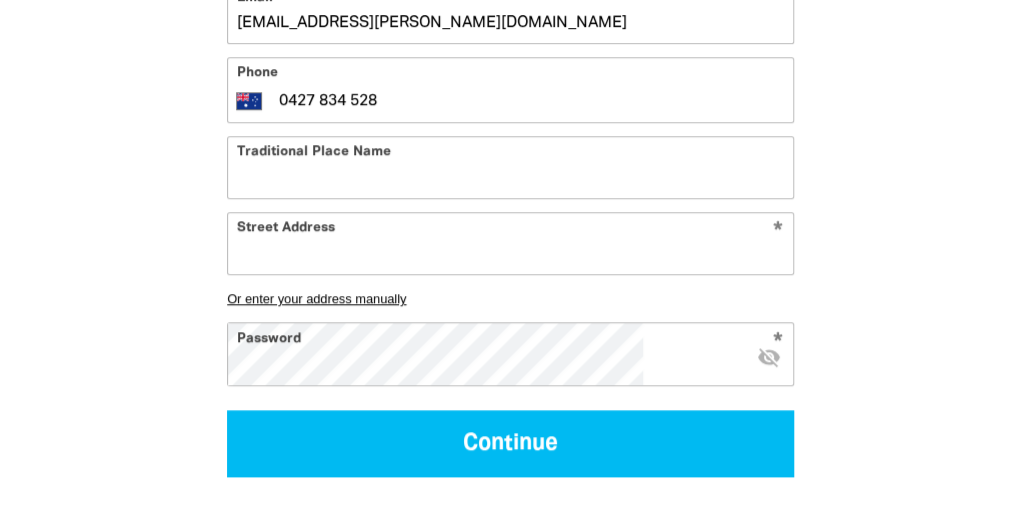 type on "0427 834 528" 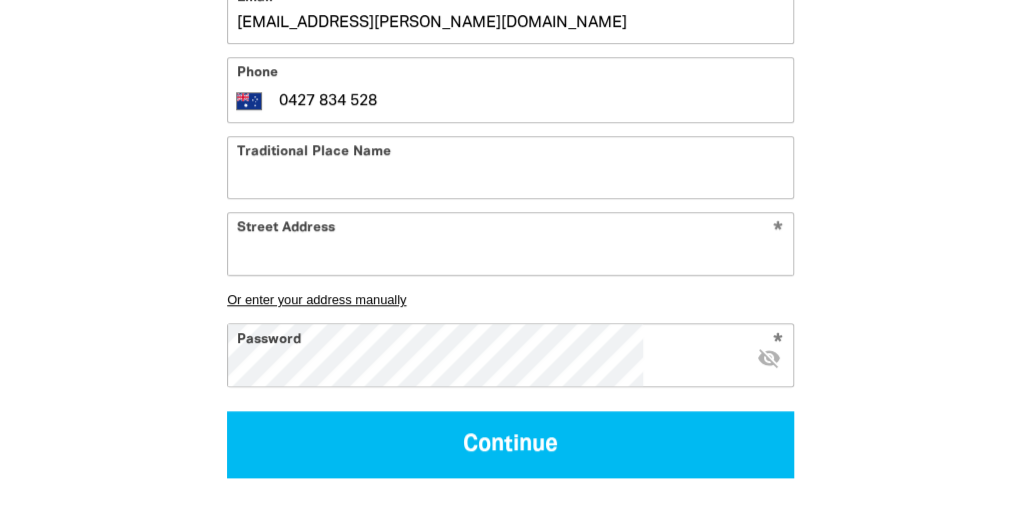 click on "Street Address" at bounding box center [510, 243] 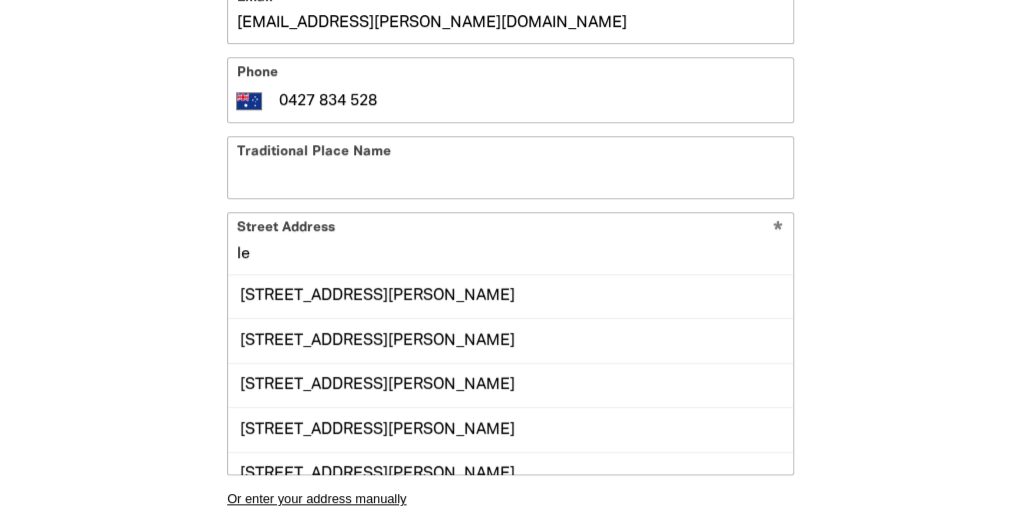 type on "l" 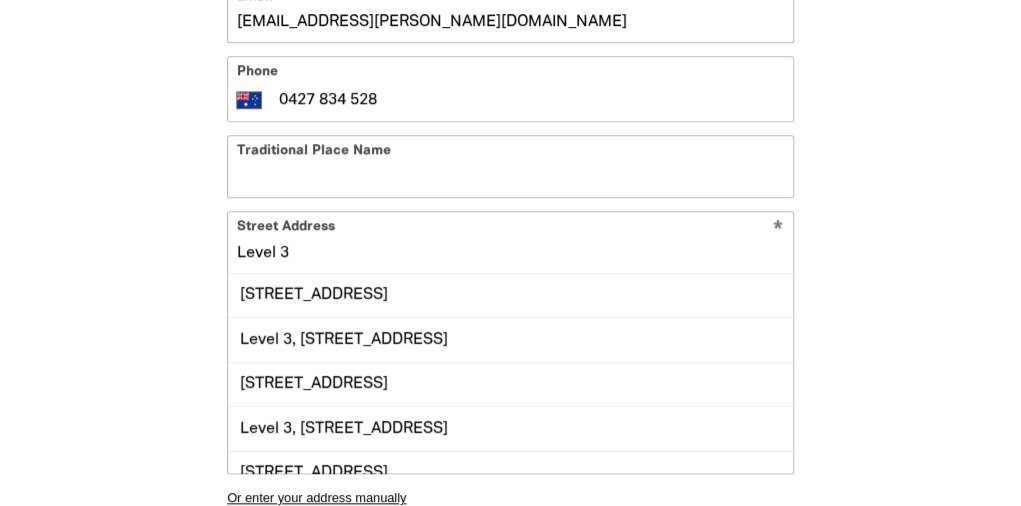 scroll, scrollTop: 756, scrollLeft: 0, axis: vertical 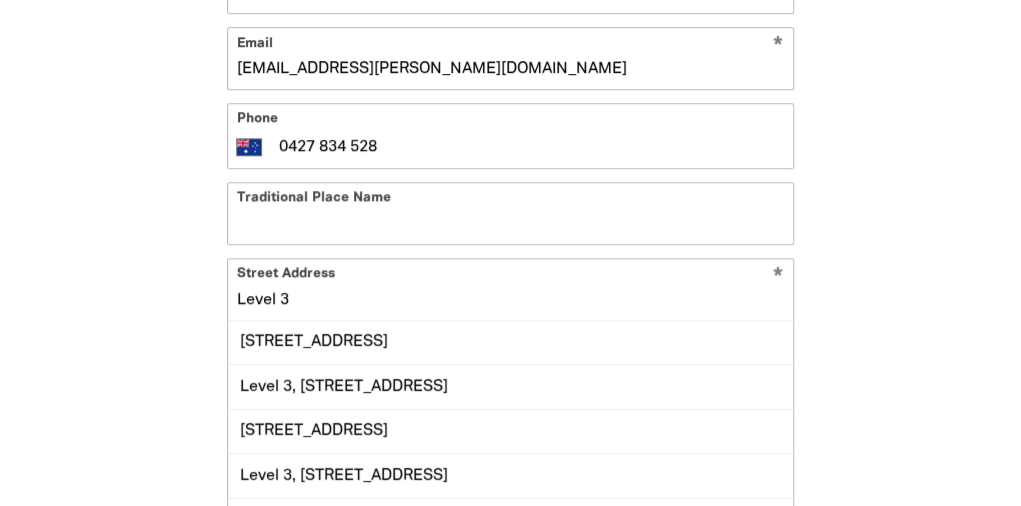 type on "Level 3" 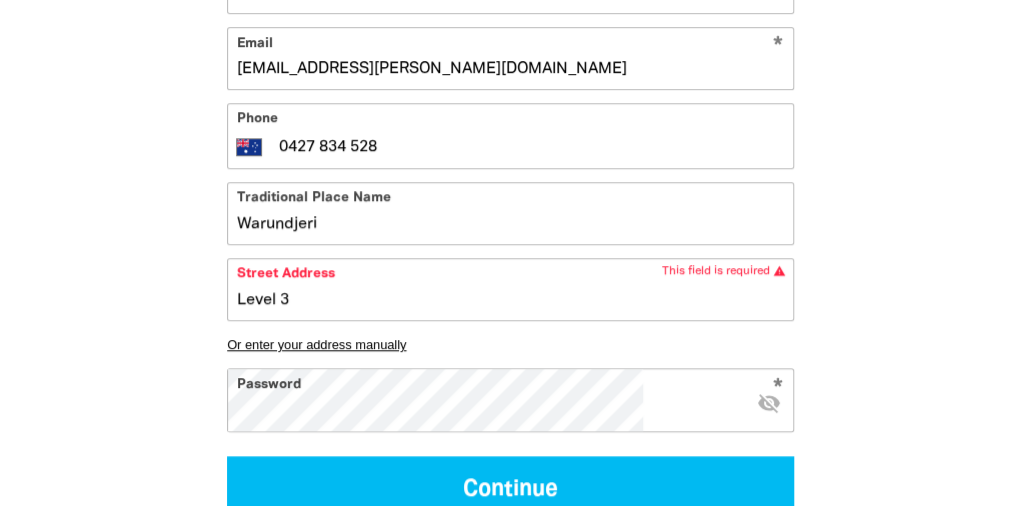 type on "Warundjeri" 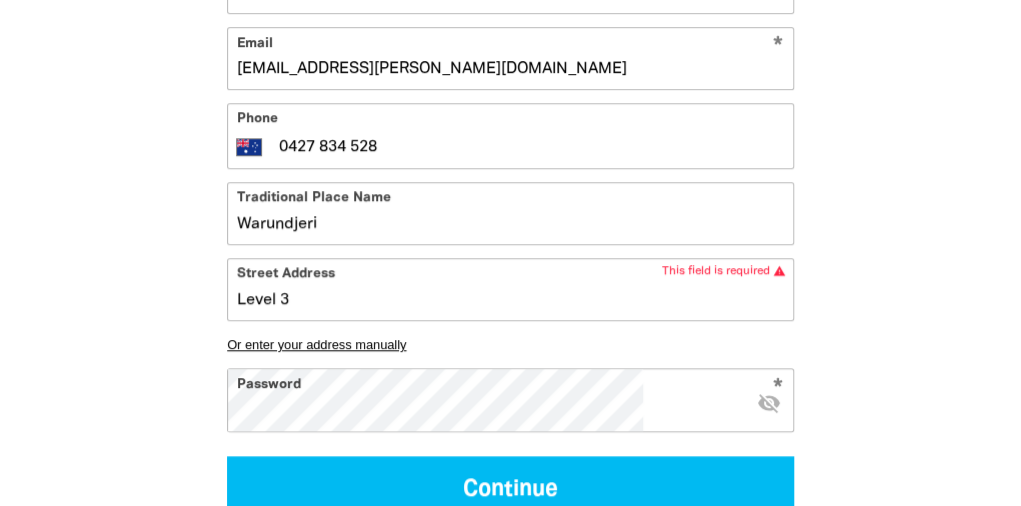 click on "Level 3" at bounding box center [510, 289] 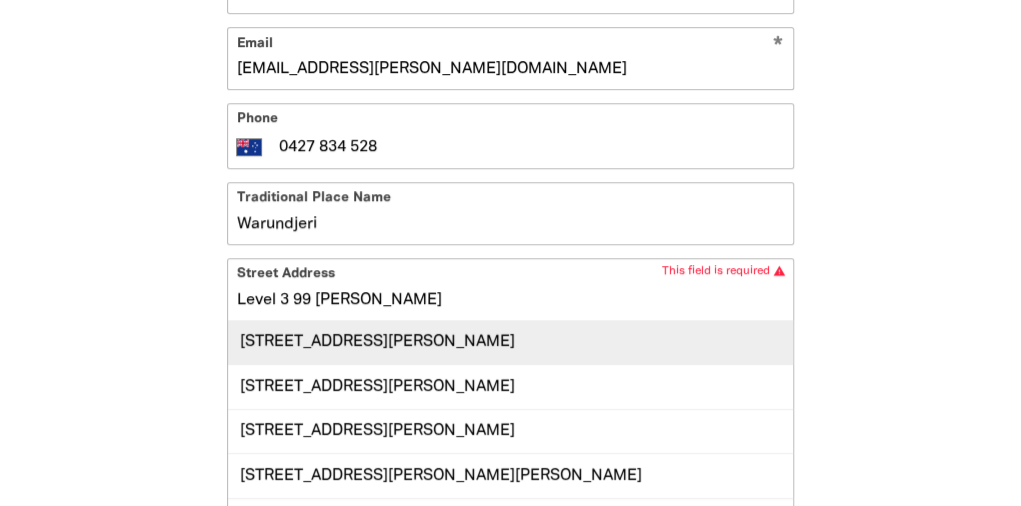 click on "[STREET_ADDRESS][PERSON_NAME]" at bounding box center (510, 342) 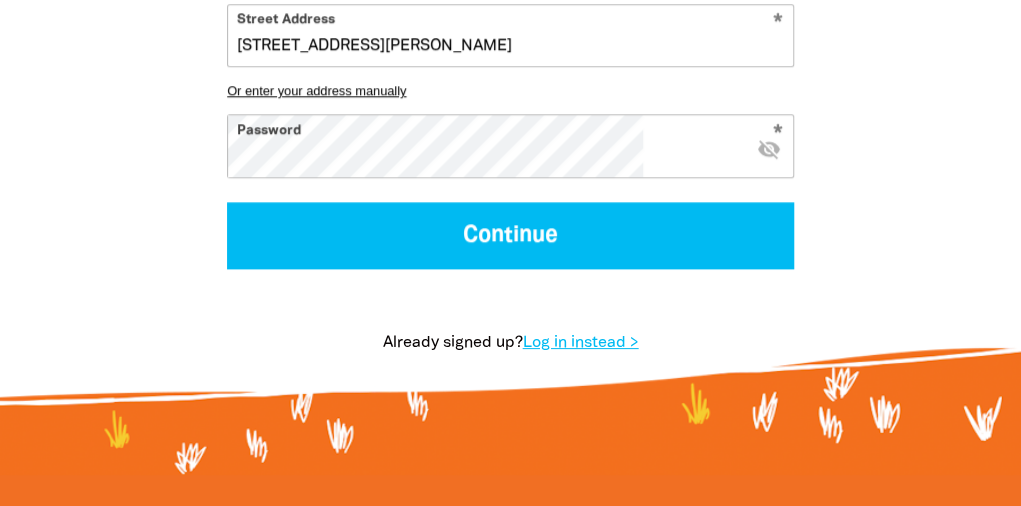 scroll, scrollTop: 1019, scrollLeft: 0, axis: vertical 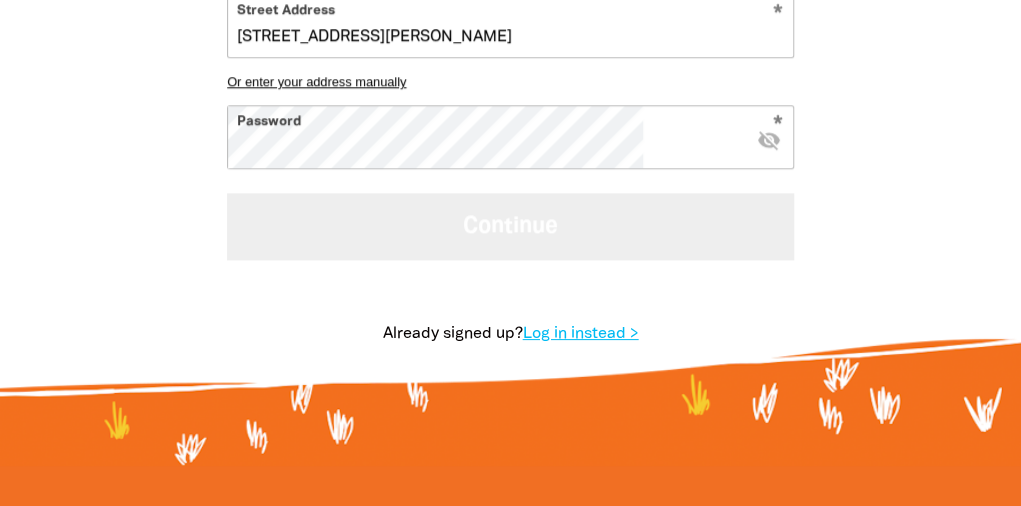 click on "Continue" at bounding box center (510, 226) 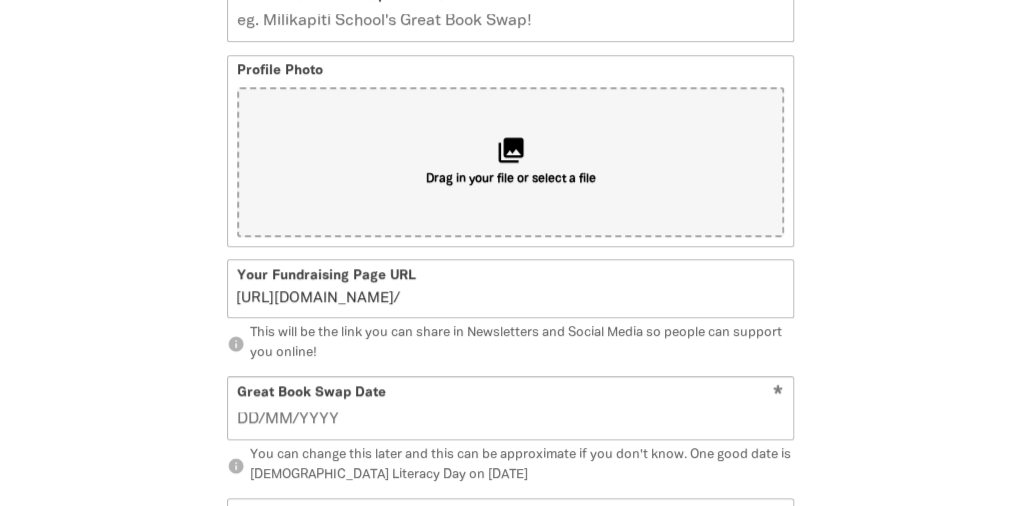 scroll, scrollTop: 486, scrollLeft: 0, axis: vertical 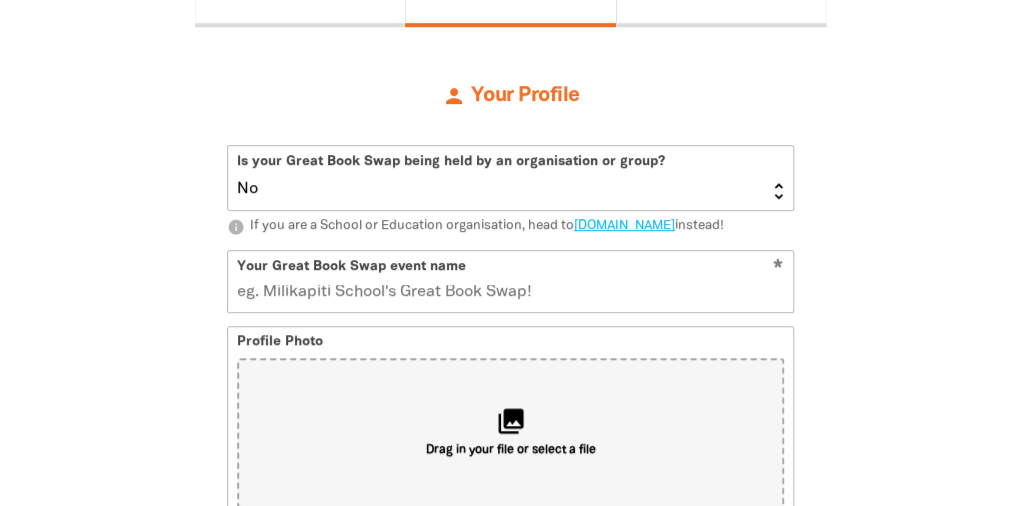 click on "Yes No" at bounding box center [510, 178] 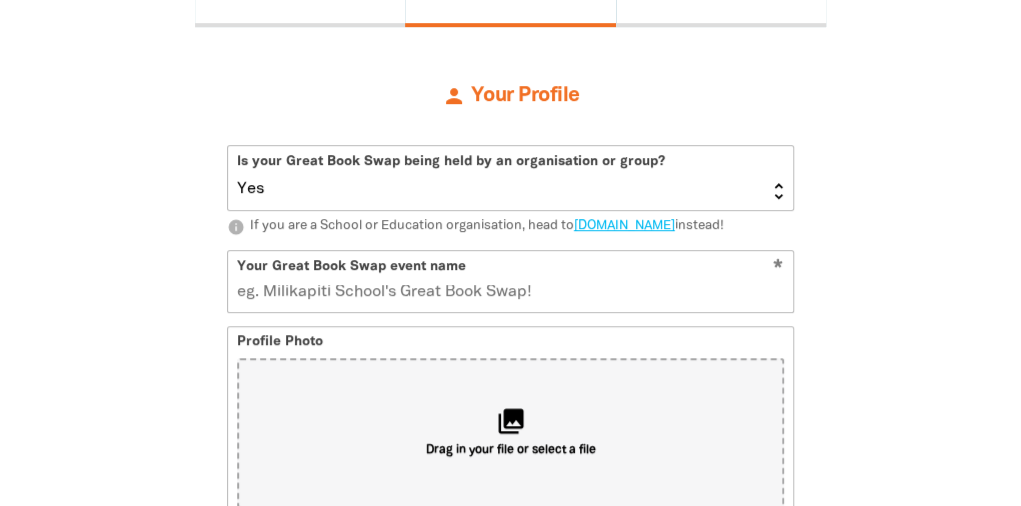 click on "Yes No" at bounding box center [510, 178] 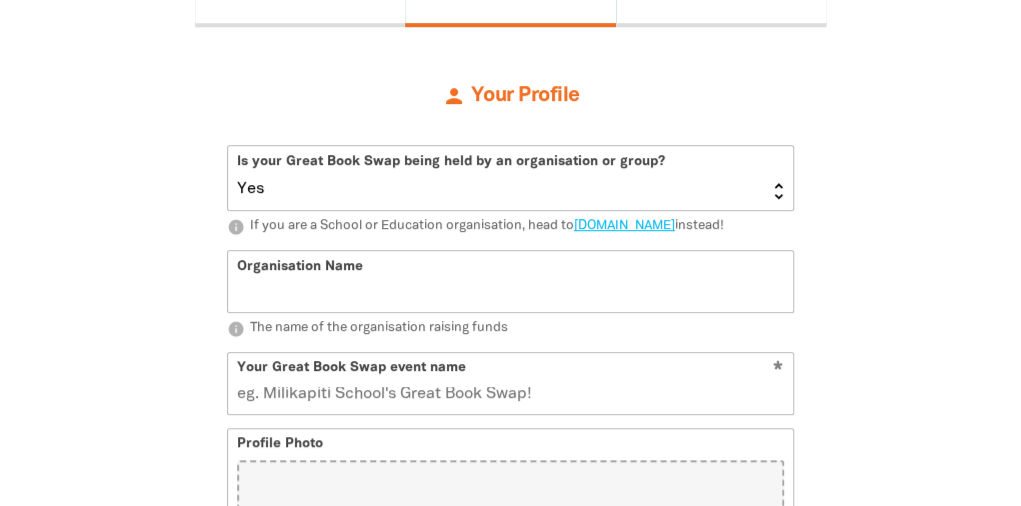 click on "Organisation Name" at bounding box center [510, 281] 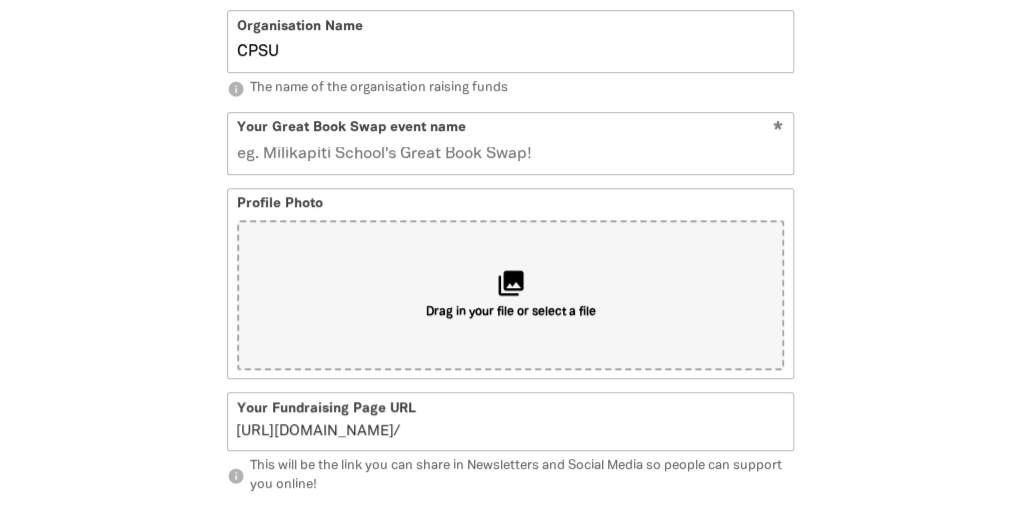 scroll, scrollTop: 734, scrollLeft: 0, axis: vertical 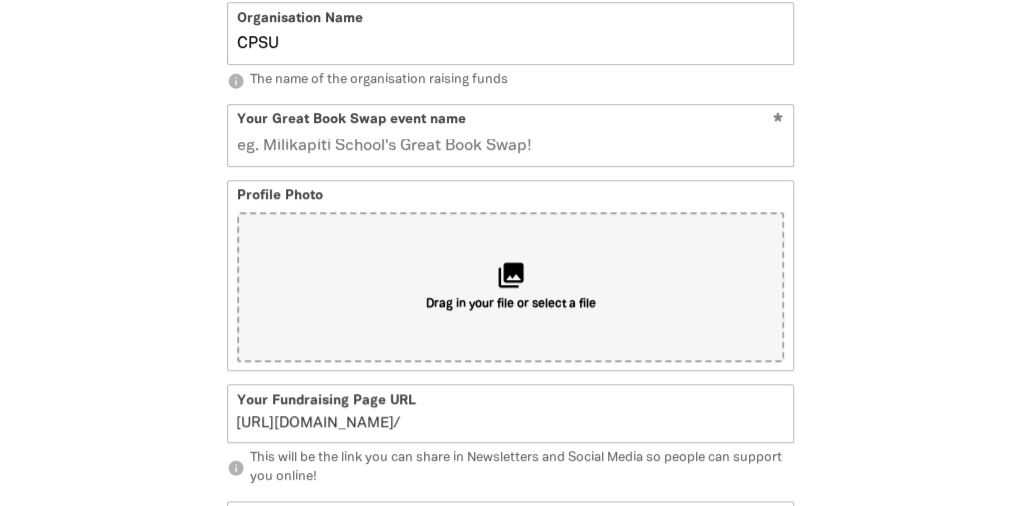 type on "CPSU" 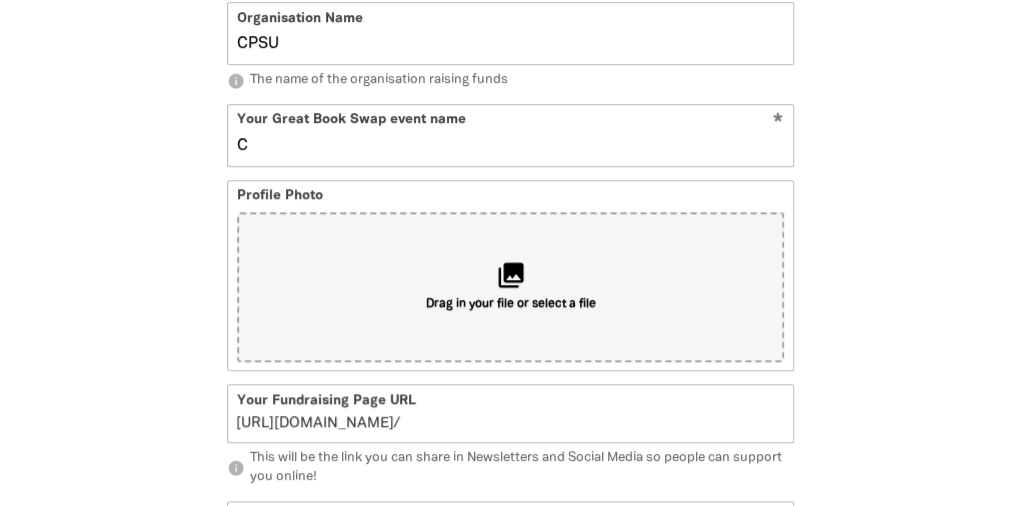type on "CP" 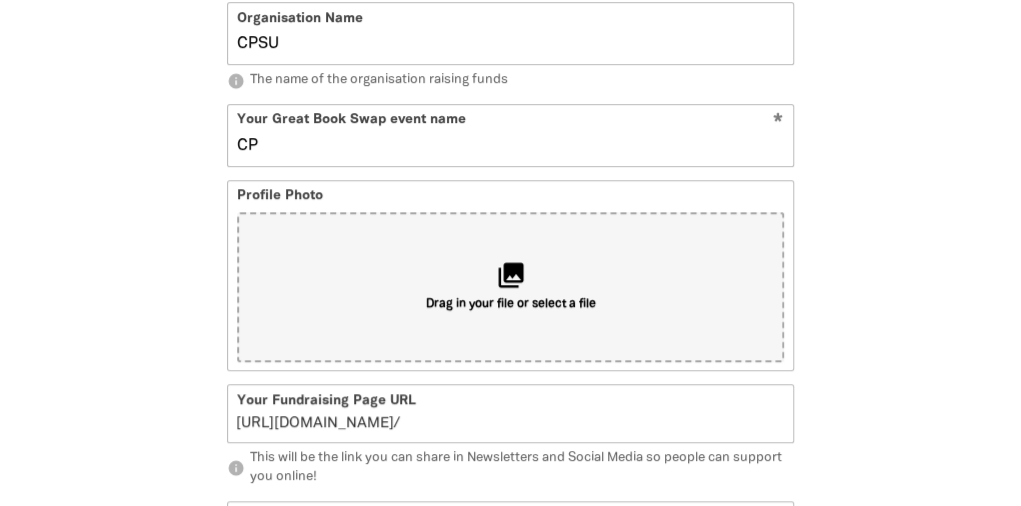 type on "c" 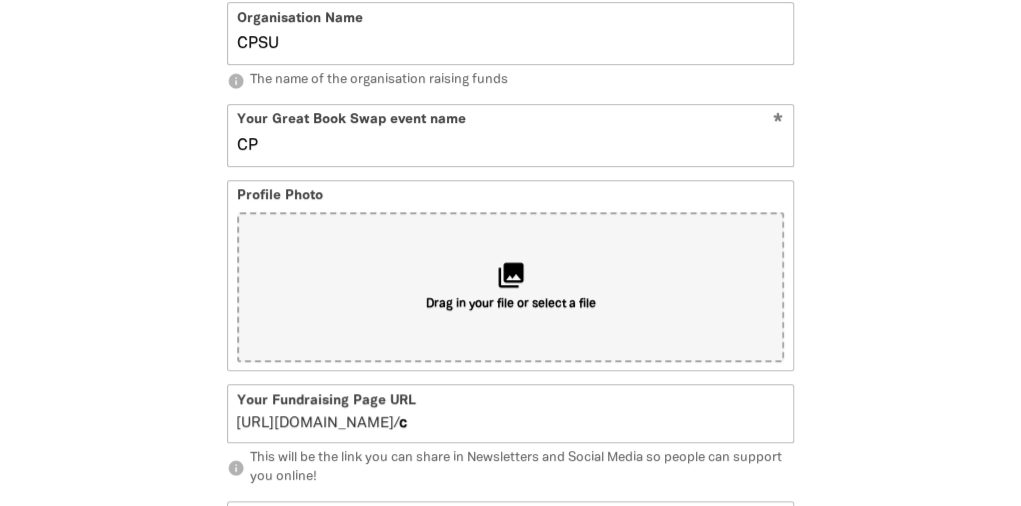 type on "CPS" 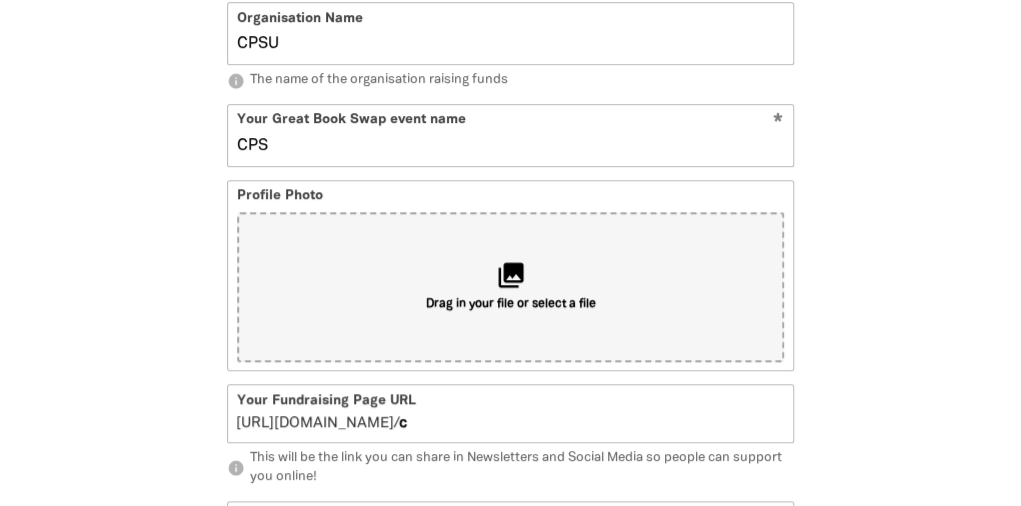 type on "cp" 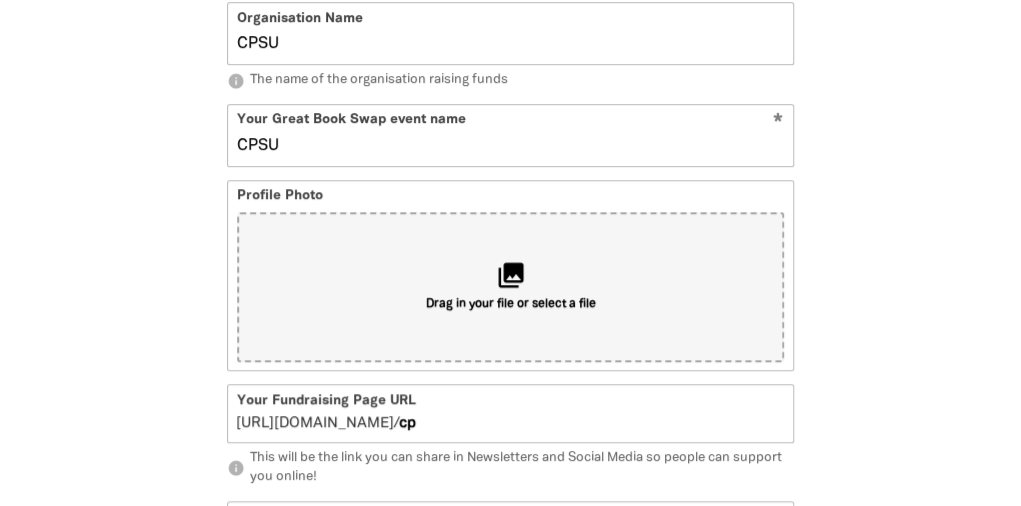 type on "CPSU" 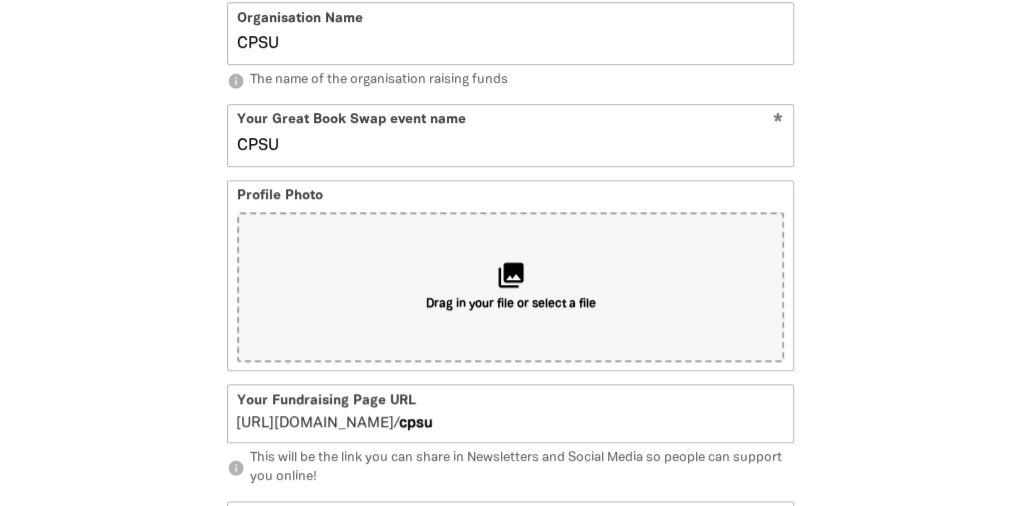 type on "CPSU A" 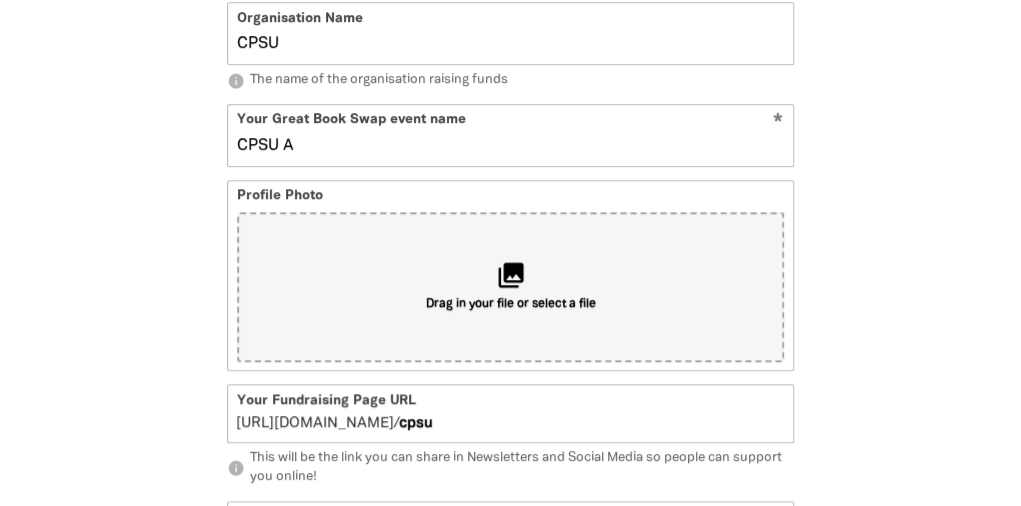 type on "cpsua" 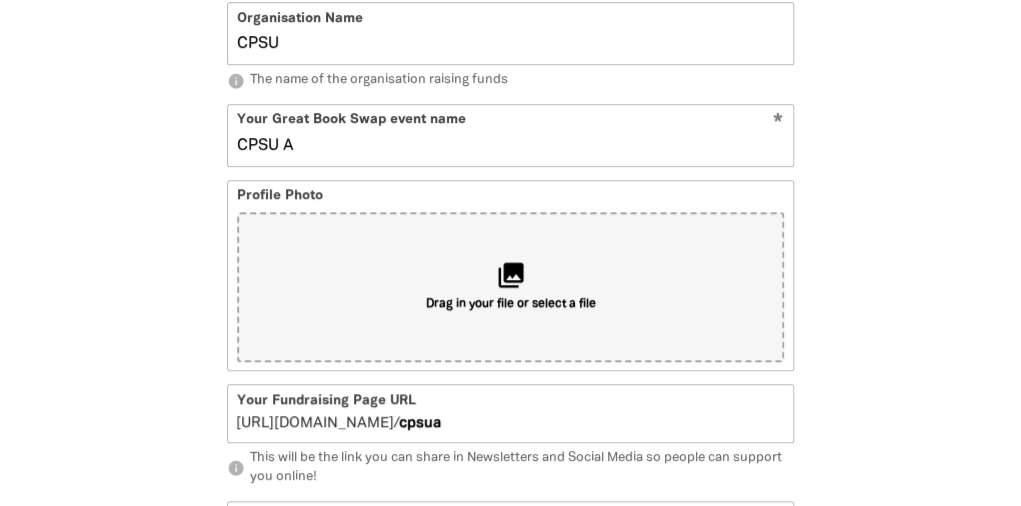 type on "CPSU AB" 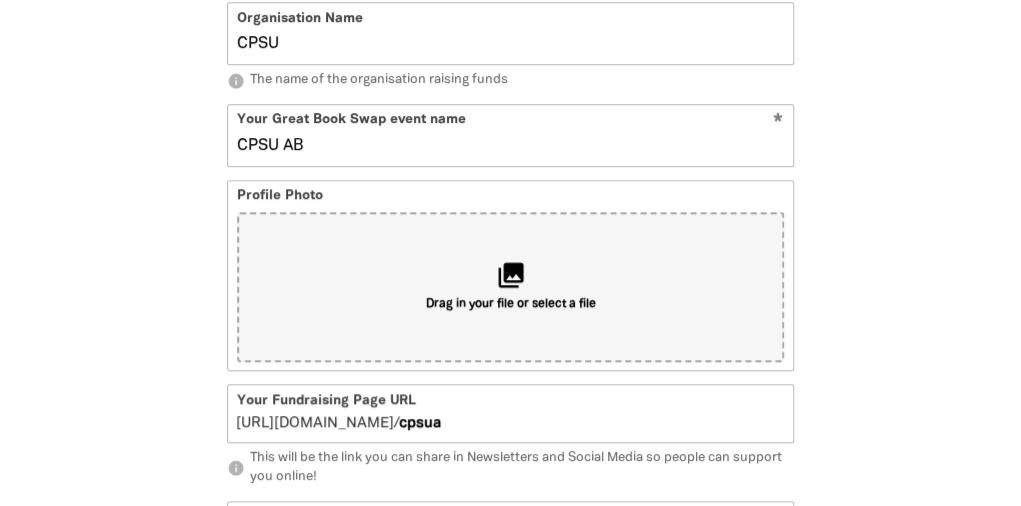 type on "cpsuab" 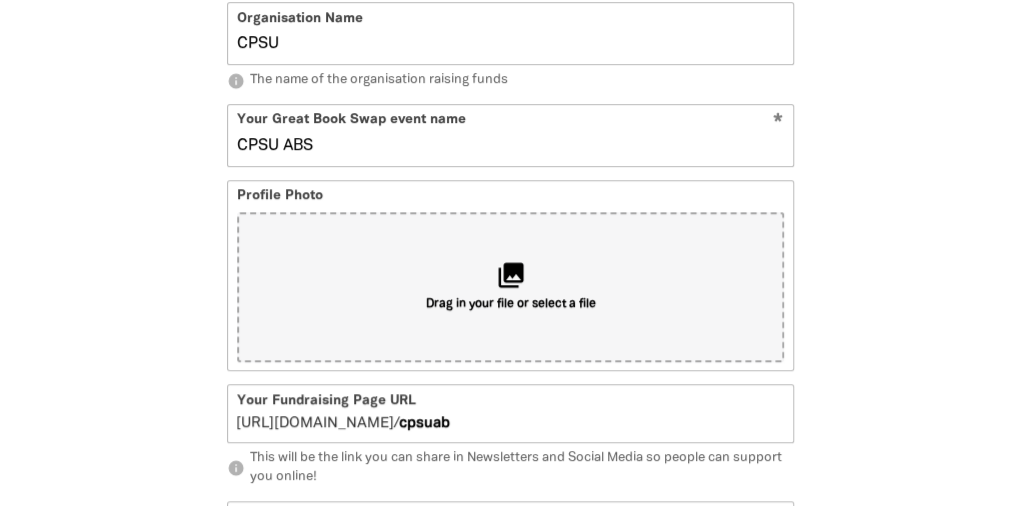 type on "CPSU ABS" 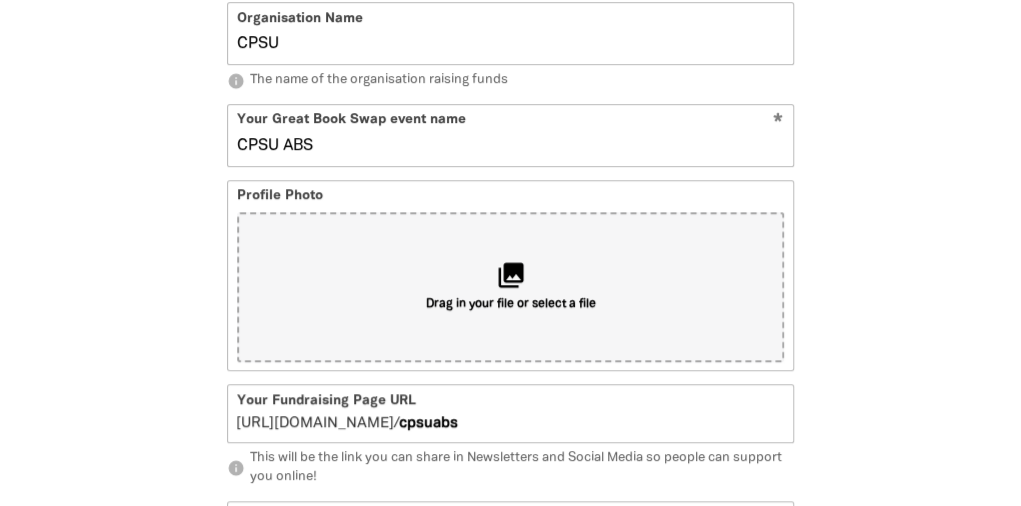 type on "CPSU ABS G" 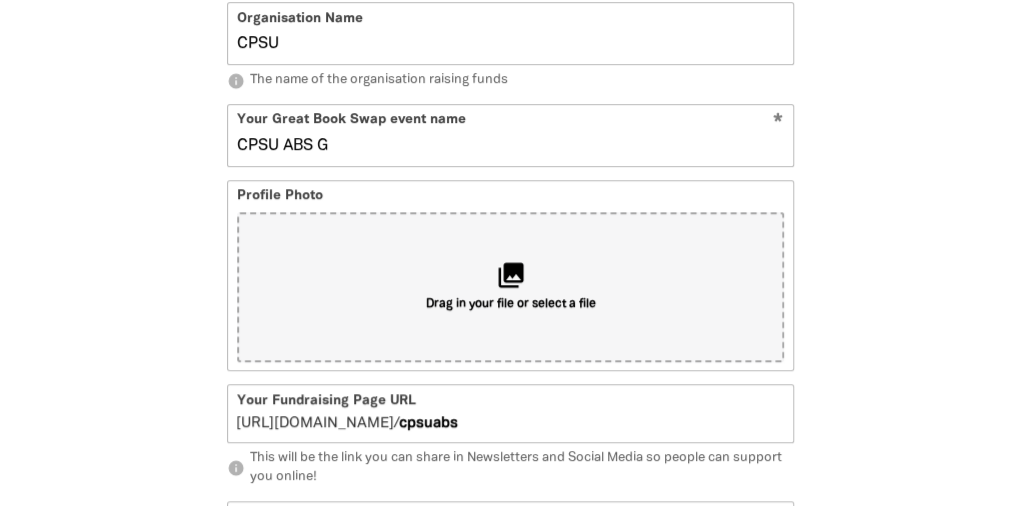 type on "cpsuabsg" 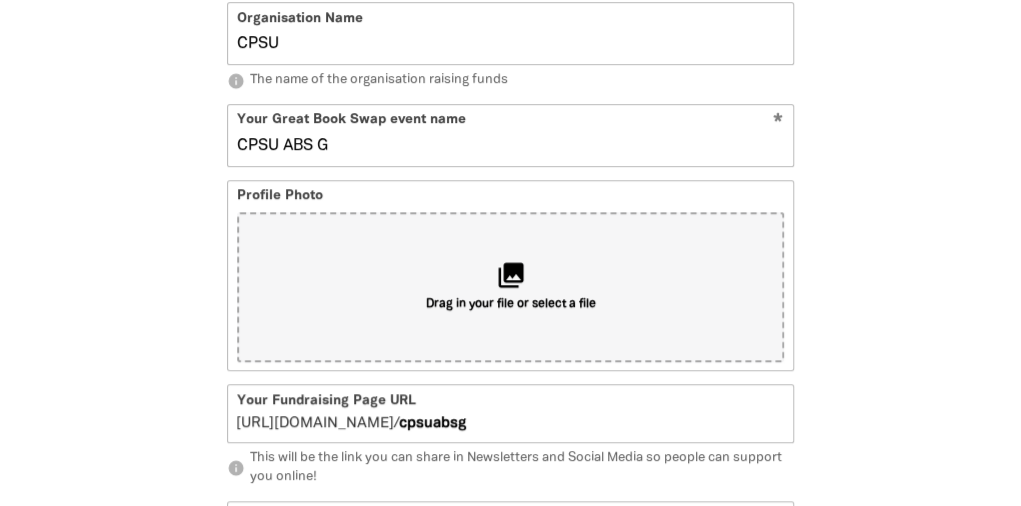 type on "CPSU ABS Gr" 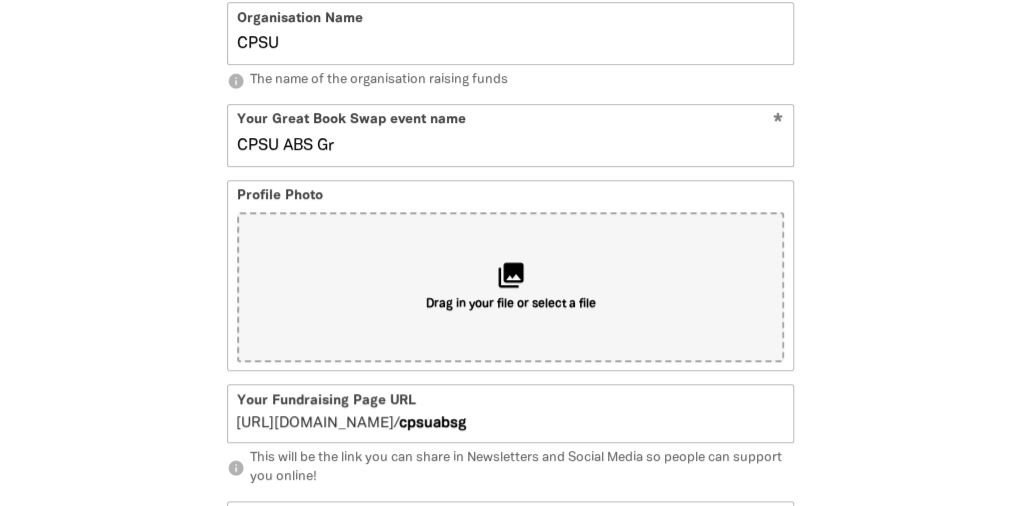 type on "cpsuabsgr" 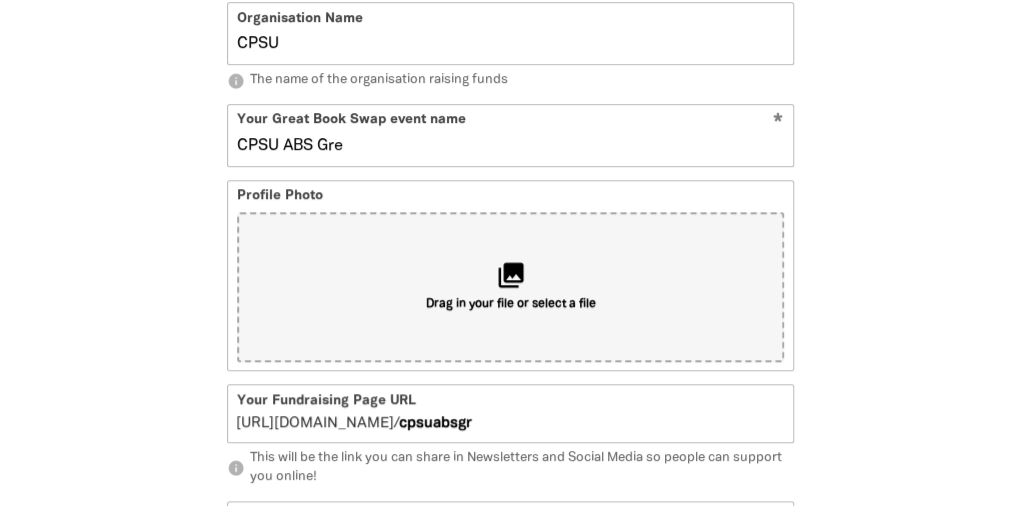 type on "CPSU ABS Grea" 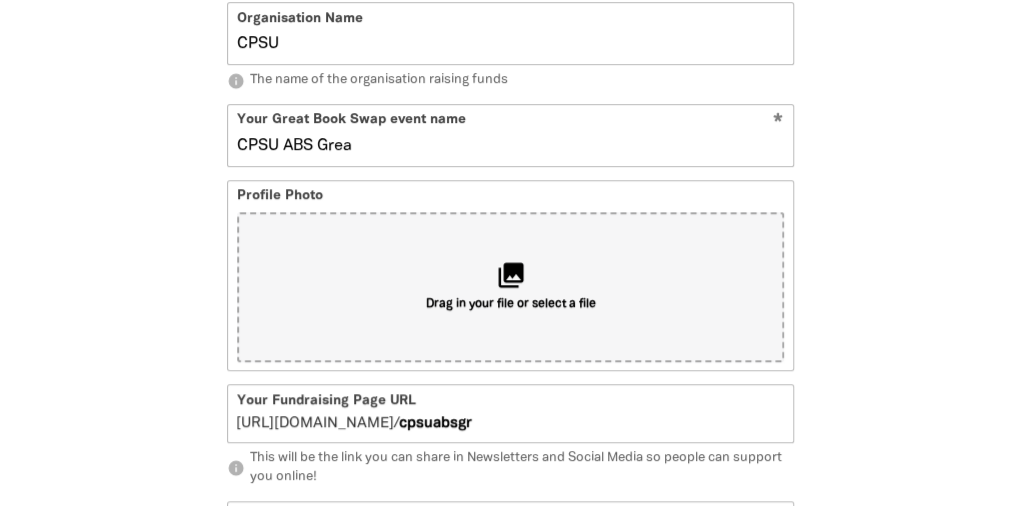 type on "cpsuabsgrea" 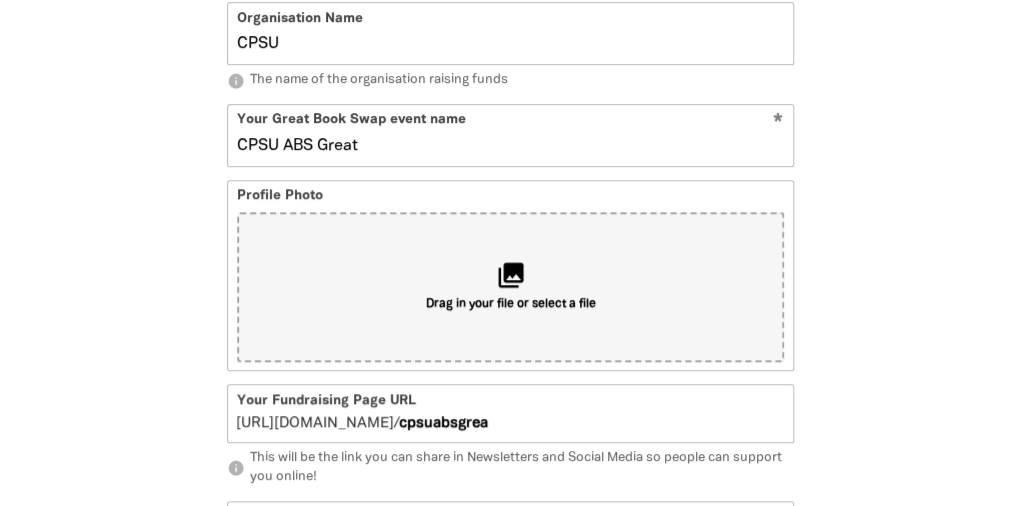 type on "CPSU ABS Great" 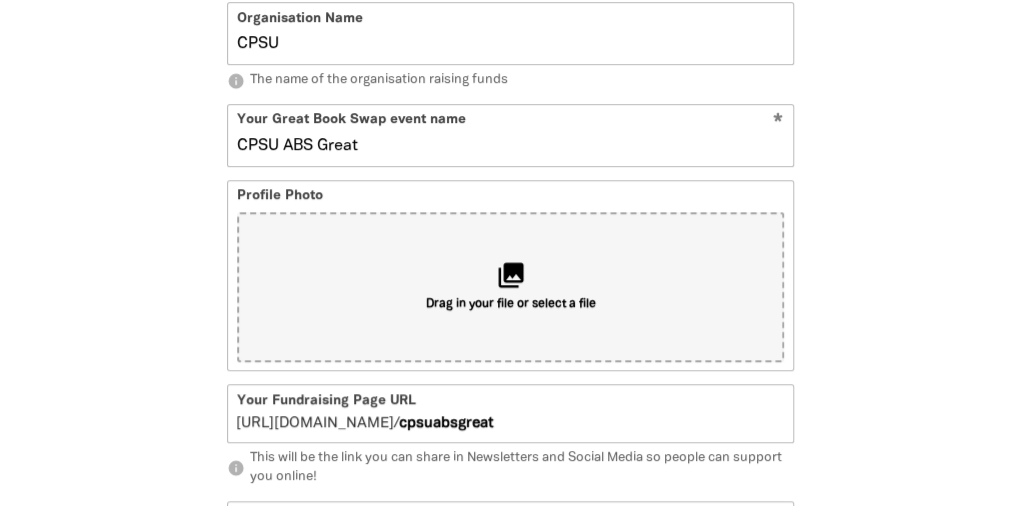 type on "CPSU ABS Great B" 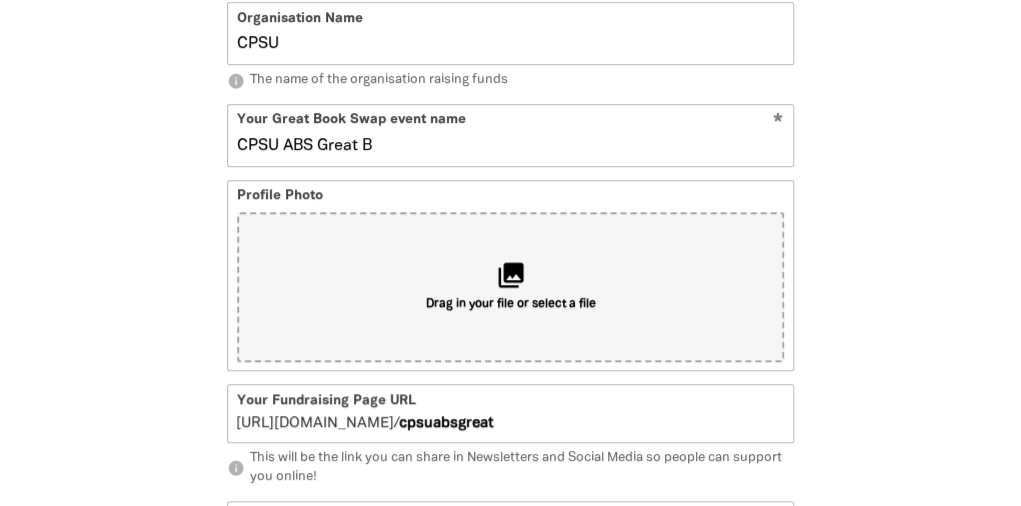 type on "cpsuabsgreatb" 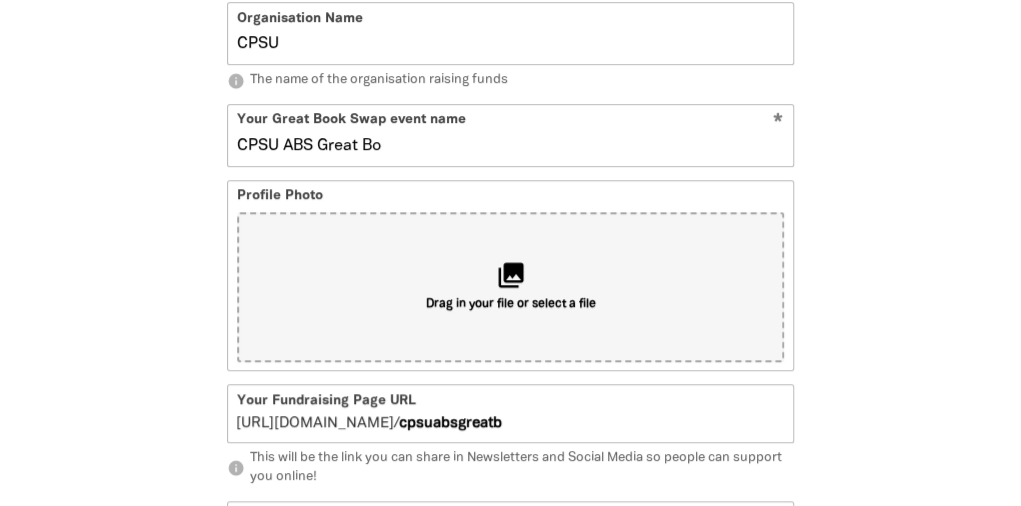 type on "CPSU ABS Great Boo" 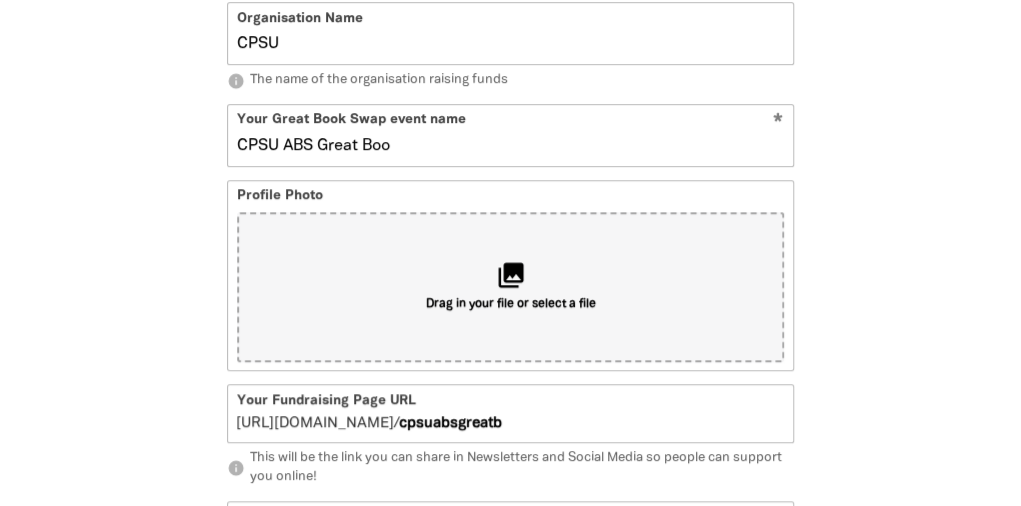 type on "cpsuabsgreatboo" 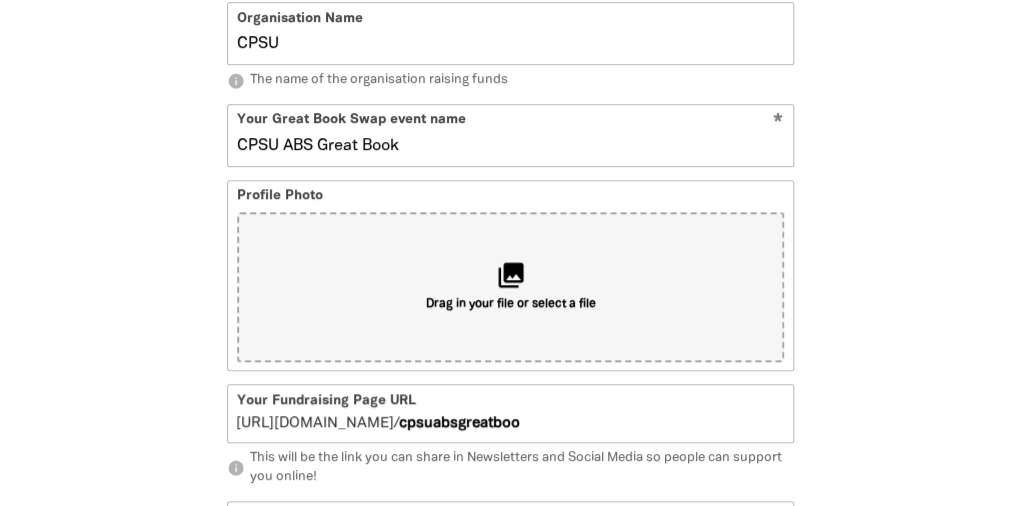 type on "CPSU ABS Great Book" 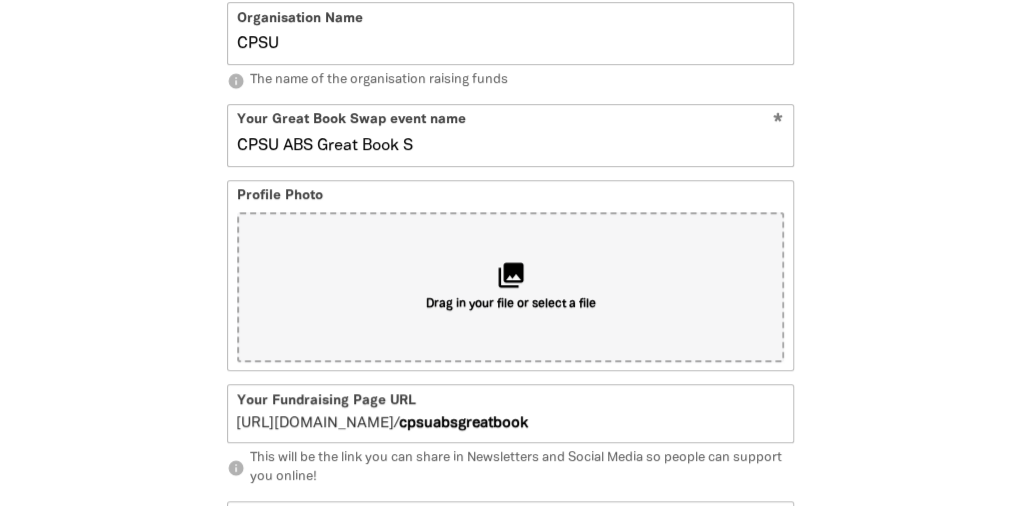 type on "CPSU ABS Great Book Sw" 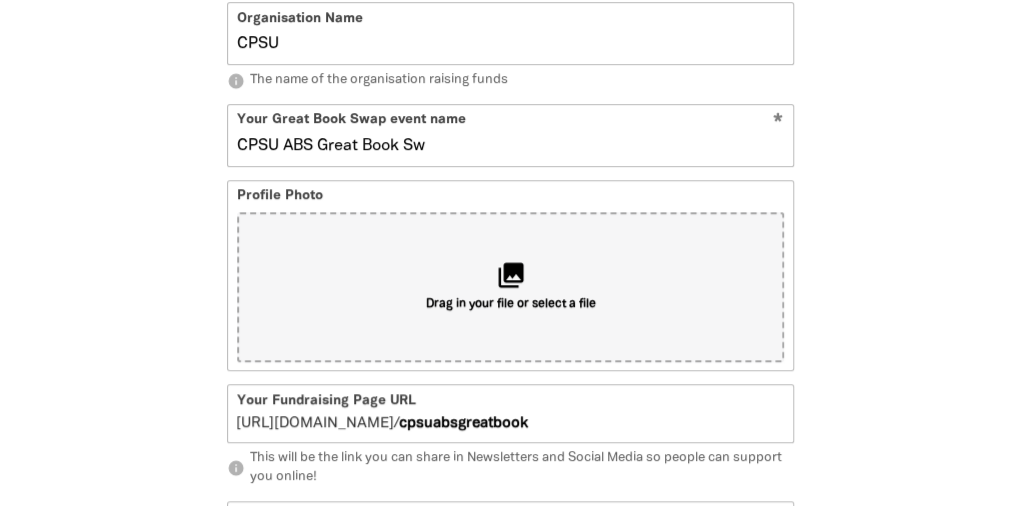 type on "cpsuabsgreatbooksw" 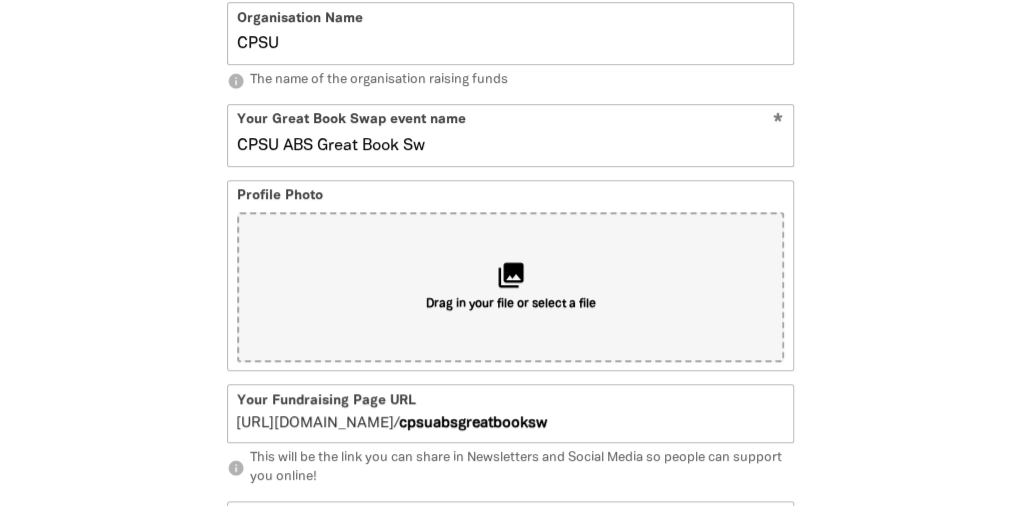 type on "CPSU ABS Great Book Swa" 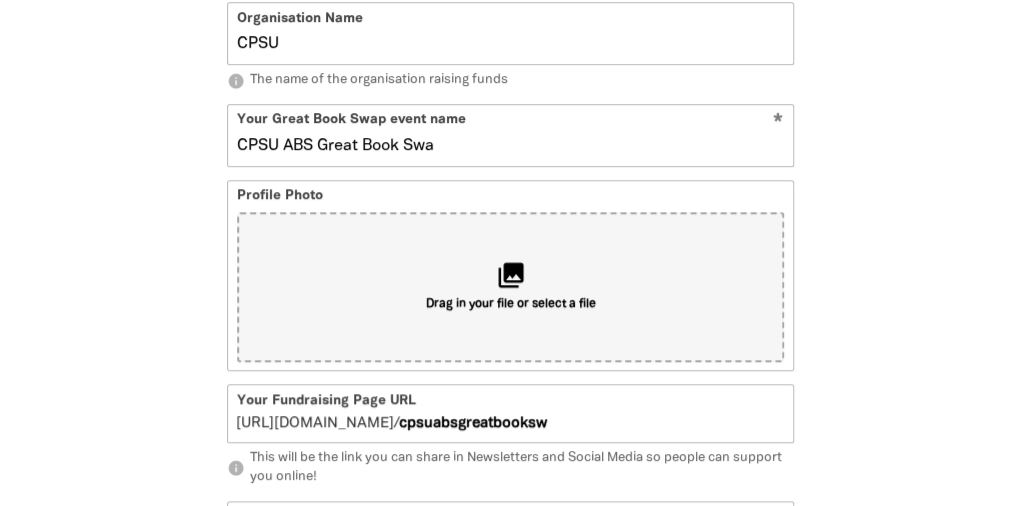 type on "cpsuabsgreatbookswa" 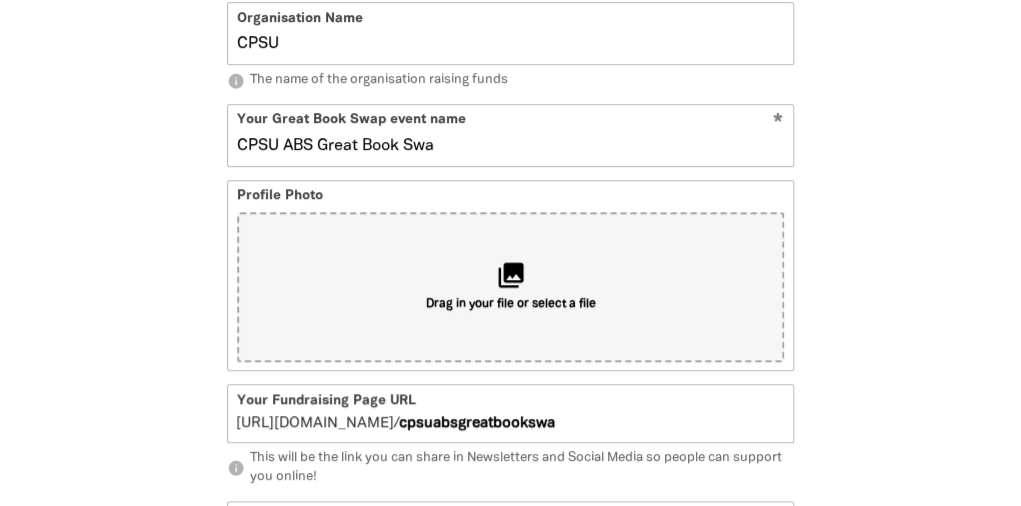 type on "CPSU ABS Great Book Swap" 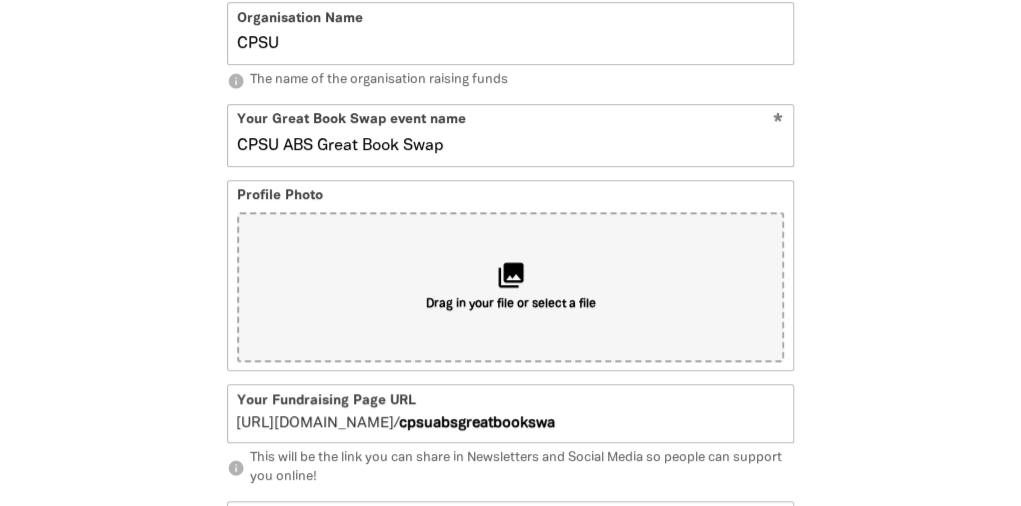 type on "cpsuabsgreatbookswap" 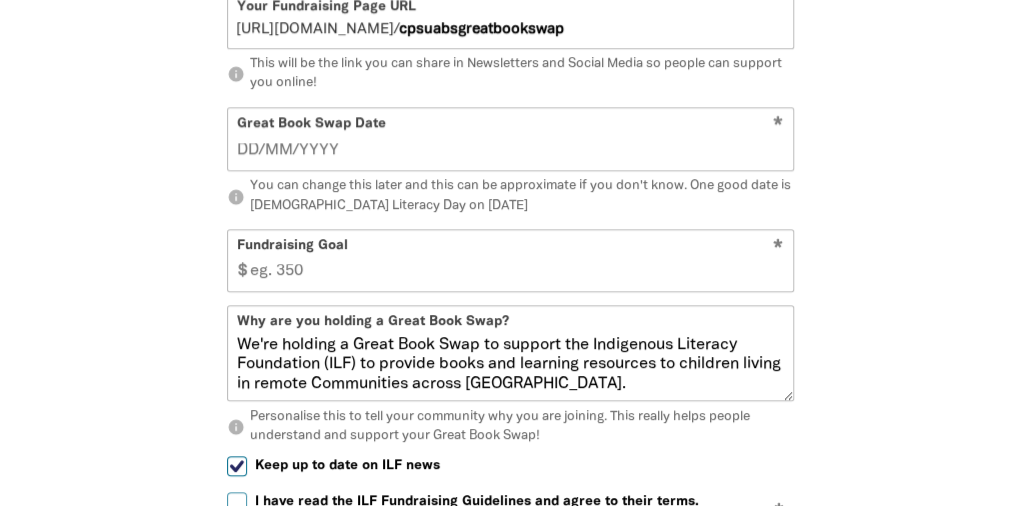 scroll, scrollTop: 1132, scrollLeft: 0, axis: vertical 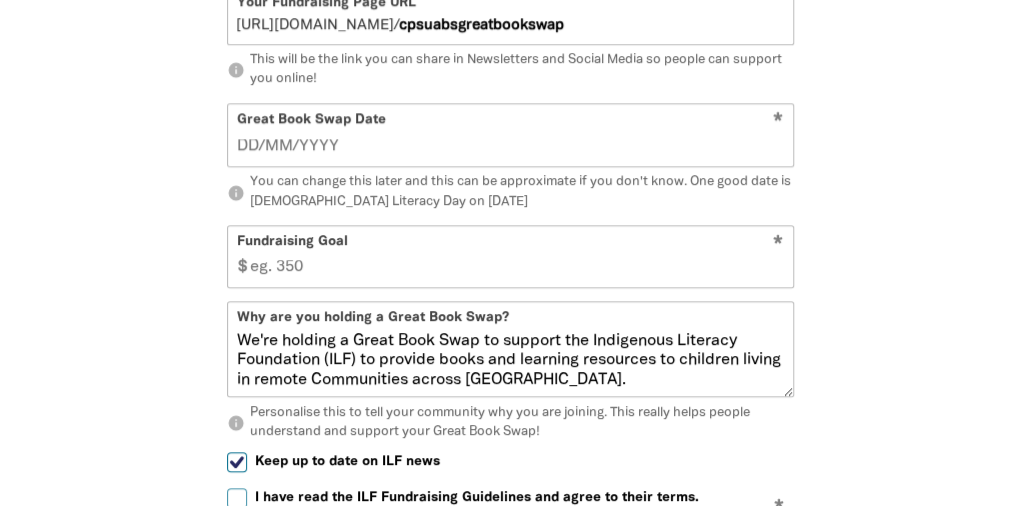 type on "CPSU ABS Great Book Swap" 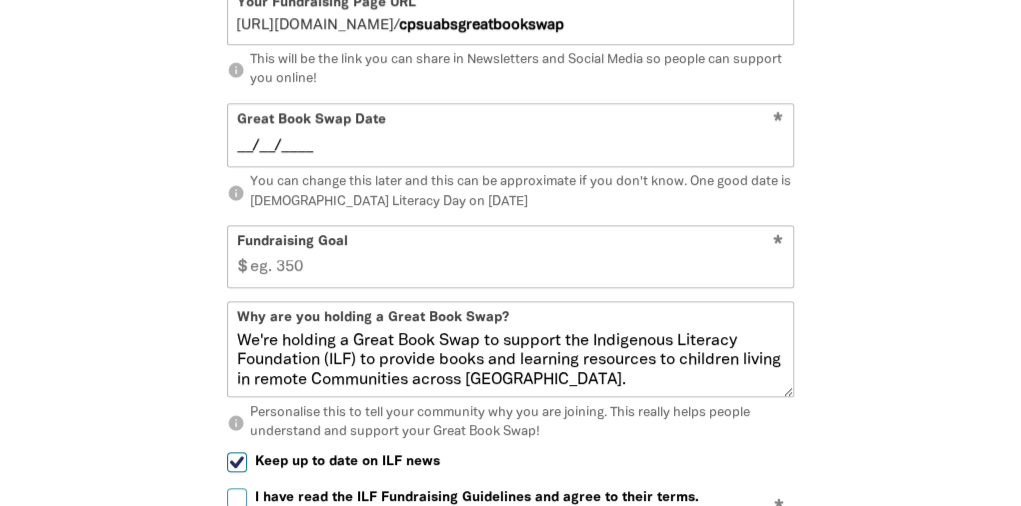 click on "__/__/____" at bounding box center [510, 146] 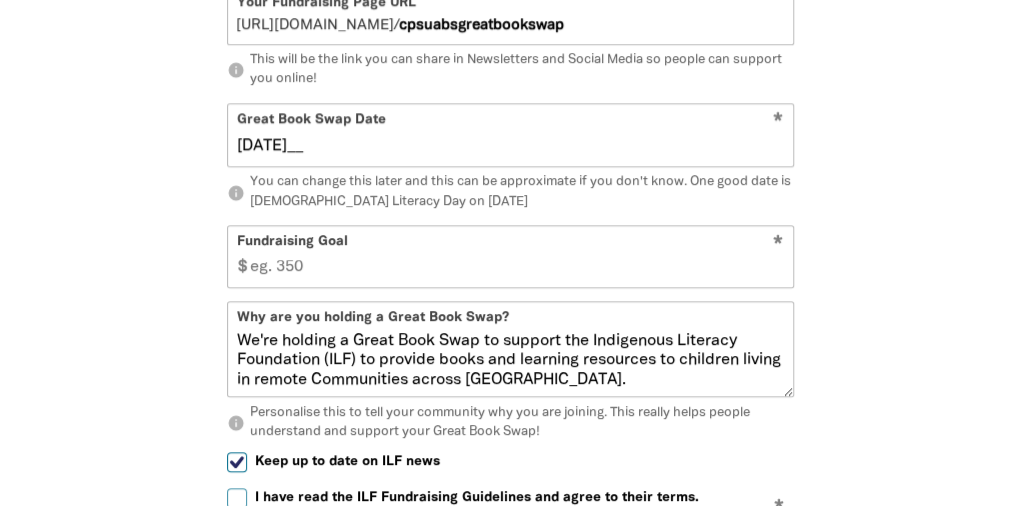 type on "[DATE]__" 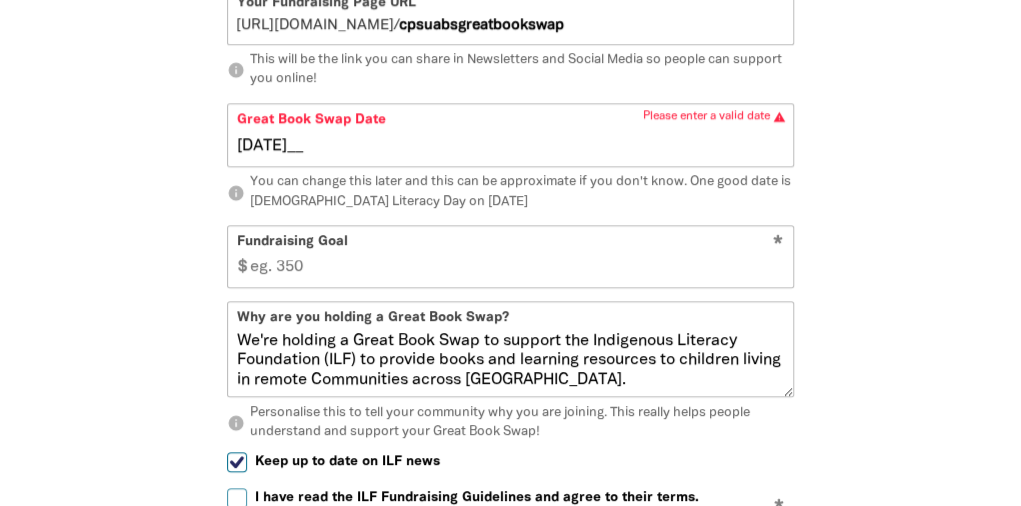 click on "Fundraising Goal" at bounding box center [517, 256] 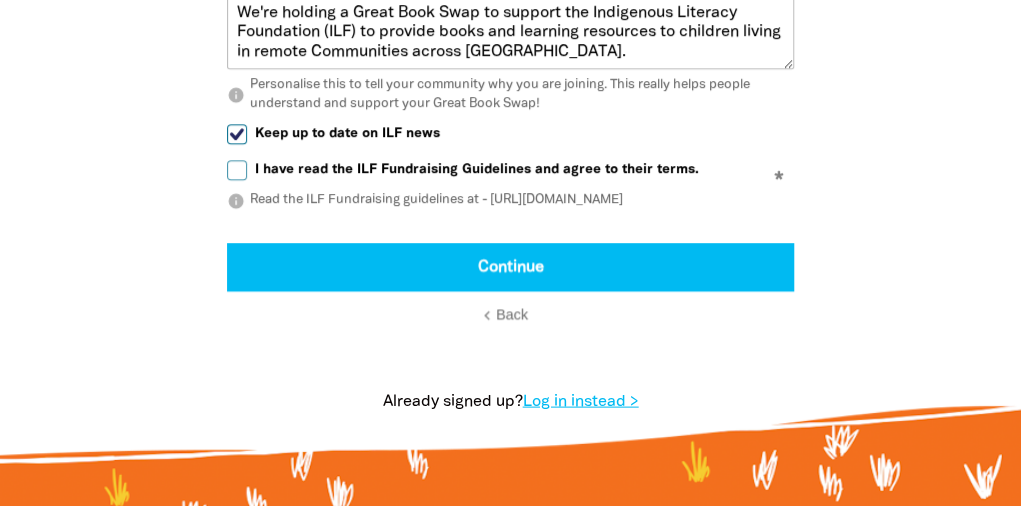 scroll, scrollTop: 1496, scrollLeft: 0, axis: vertical 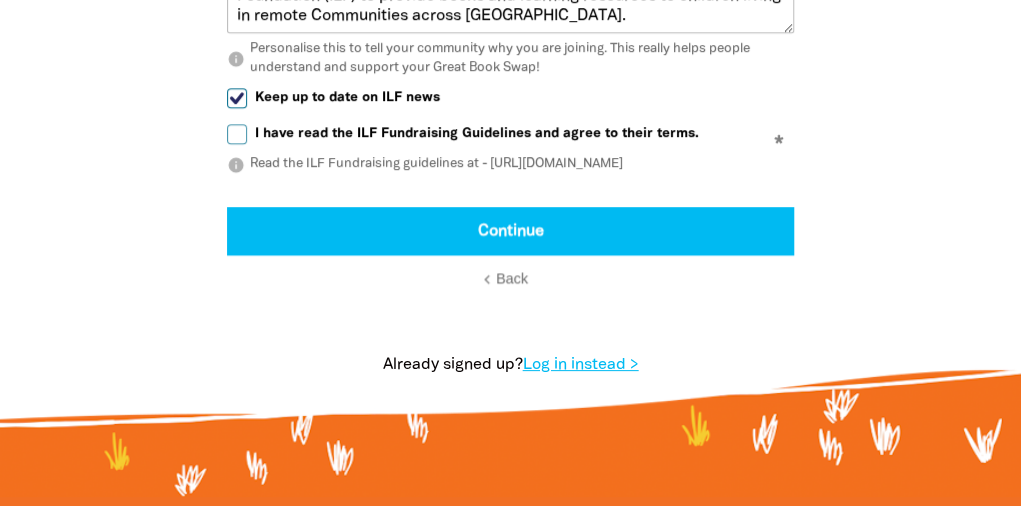 type on "500" 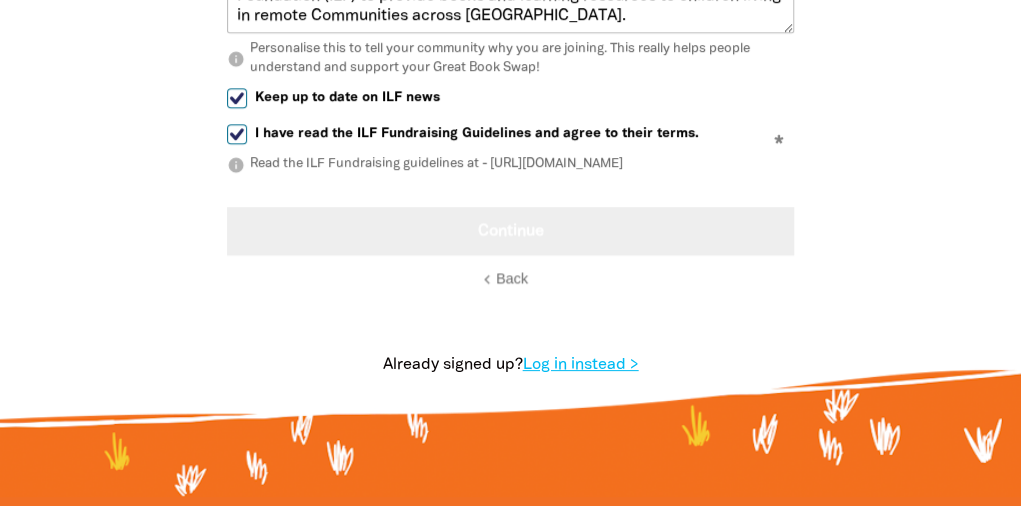 click on "Continue" at bounding box center [510, 231] 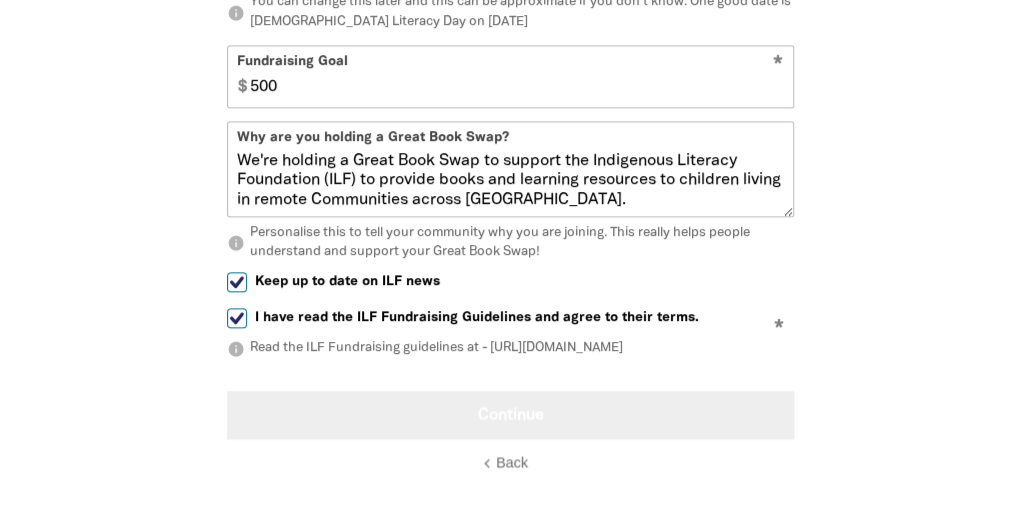 scroll, scrollTop: 1299, scrollLeft: 0, axis: vertical 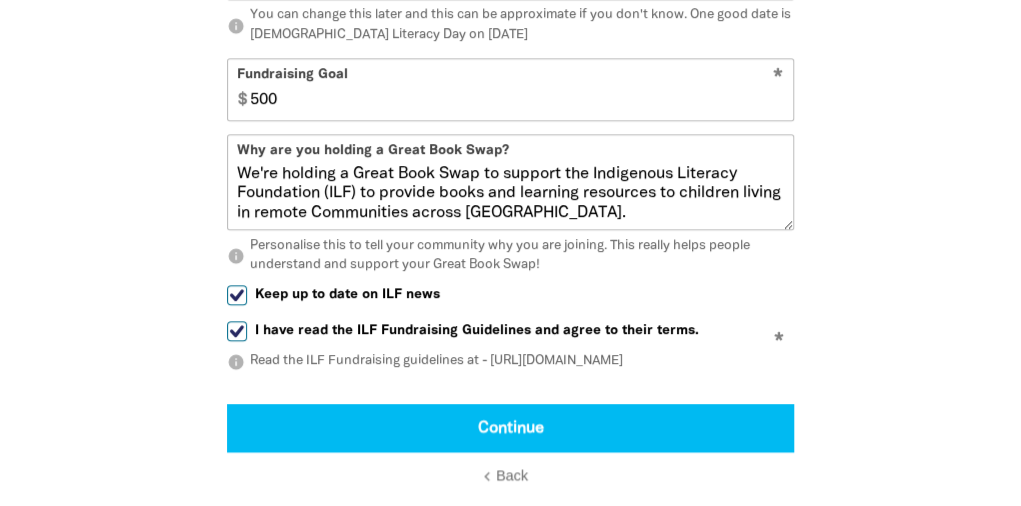click on "Great Book Swap Date * Please enter a valid date warning [DATE]__" at bounding box center (510, -32) 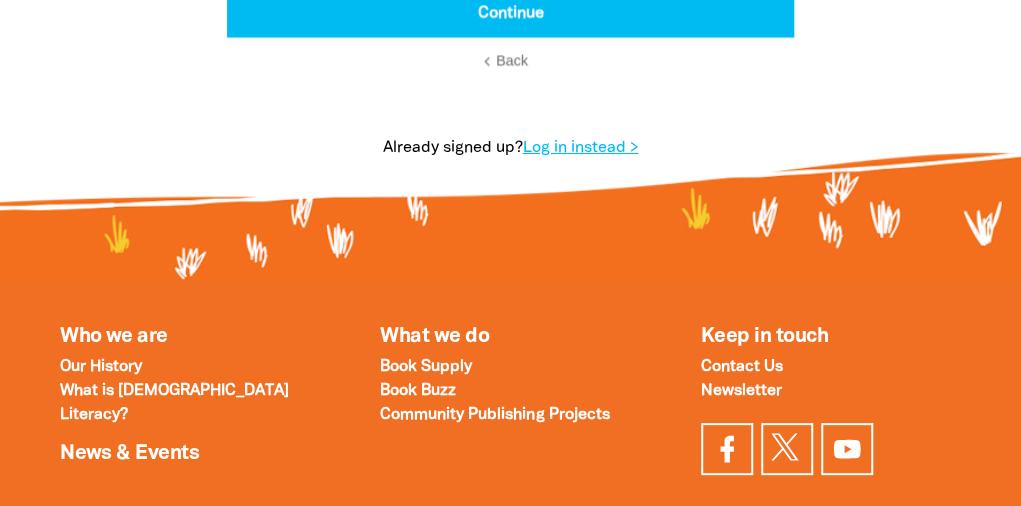 scroll, scrollTop: 1701, scrollLeft: 0, axis: vertical 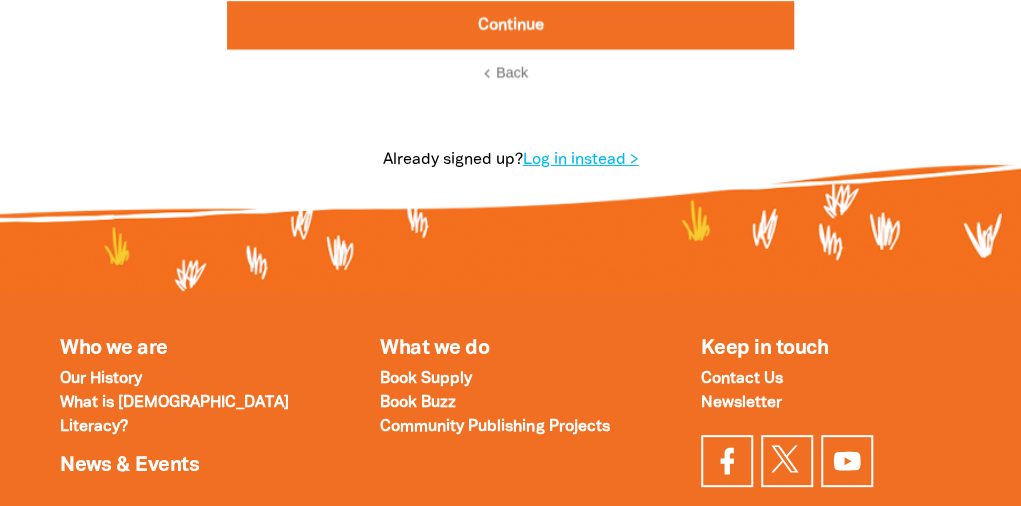 type on "[DATE]" 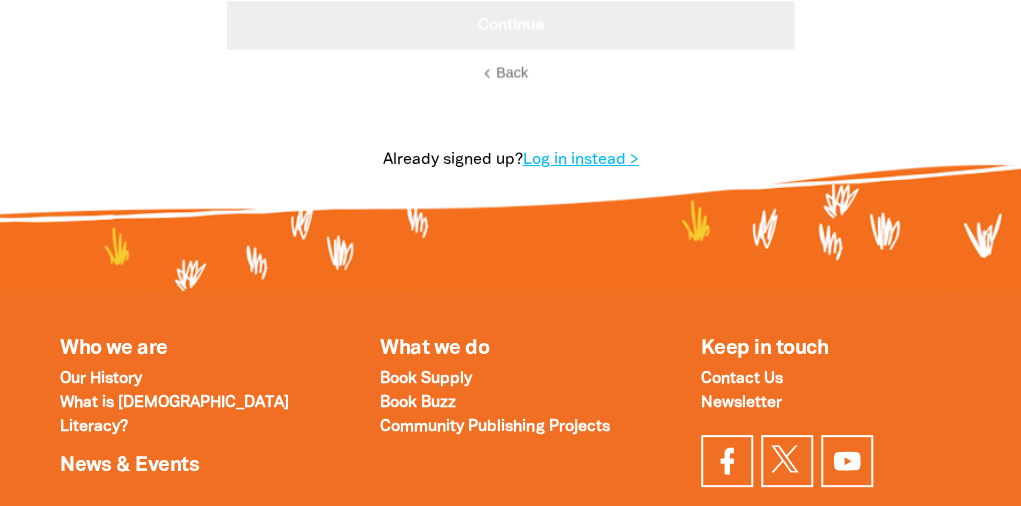 click on "Continue" at bounding box center (510, 26) 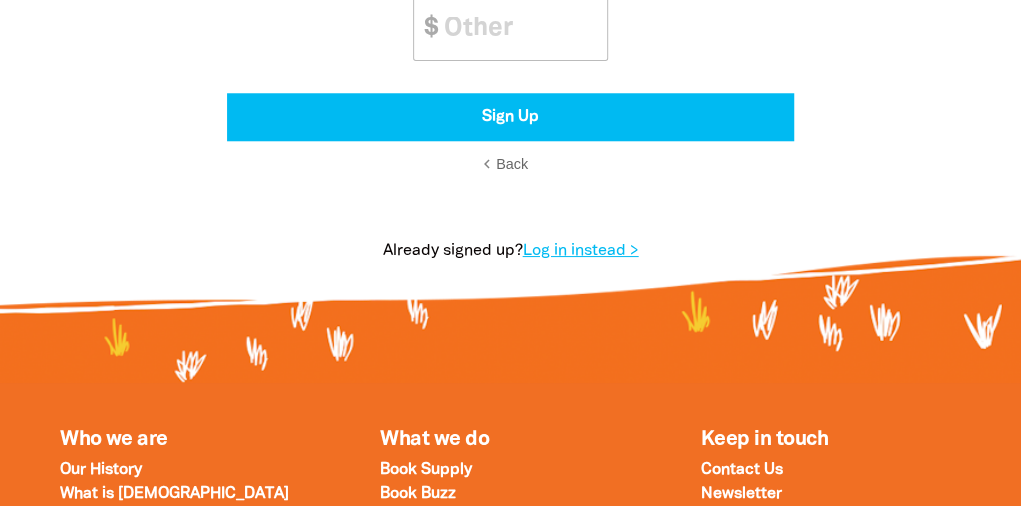 scroll, scrollTop: 486, scrollLeft: 0, axis: vertical 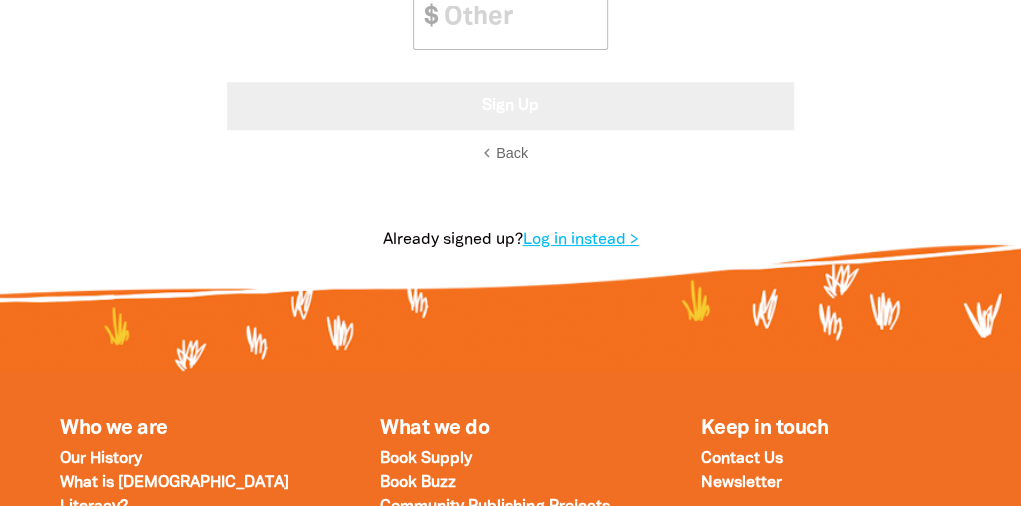 click on "Sign Up" at bounding box center [510, 106] 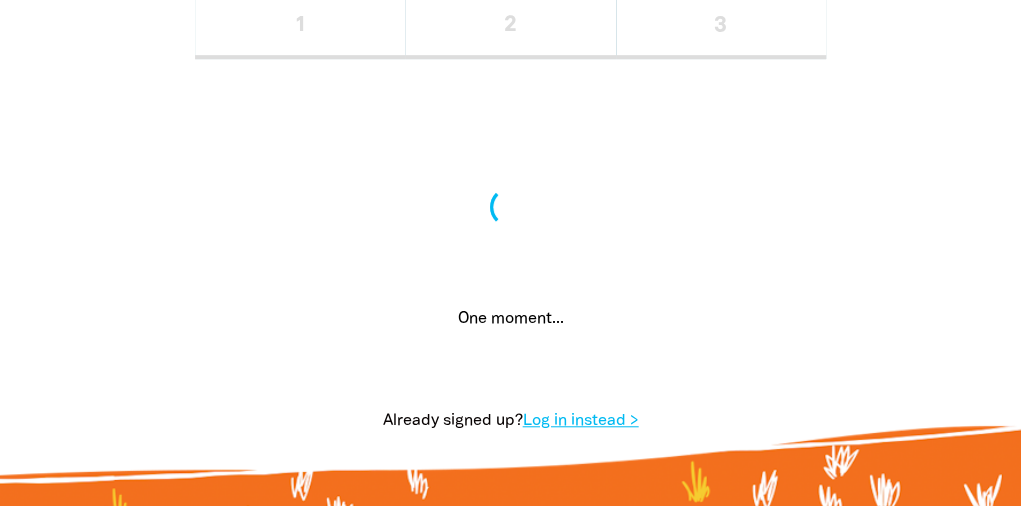 scroll, scrollTop: 440, scrollLeft: 0, axis: vertical 